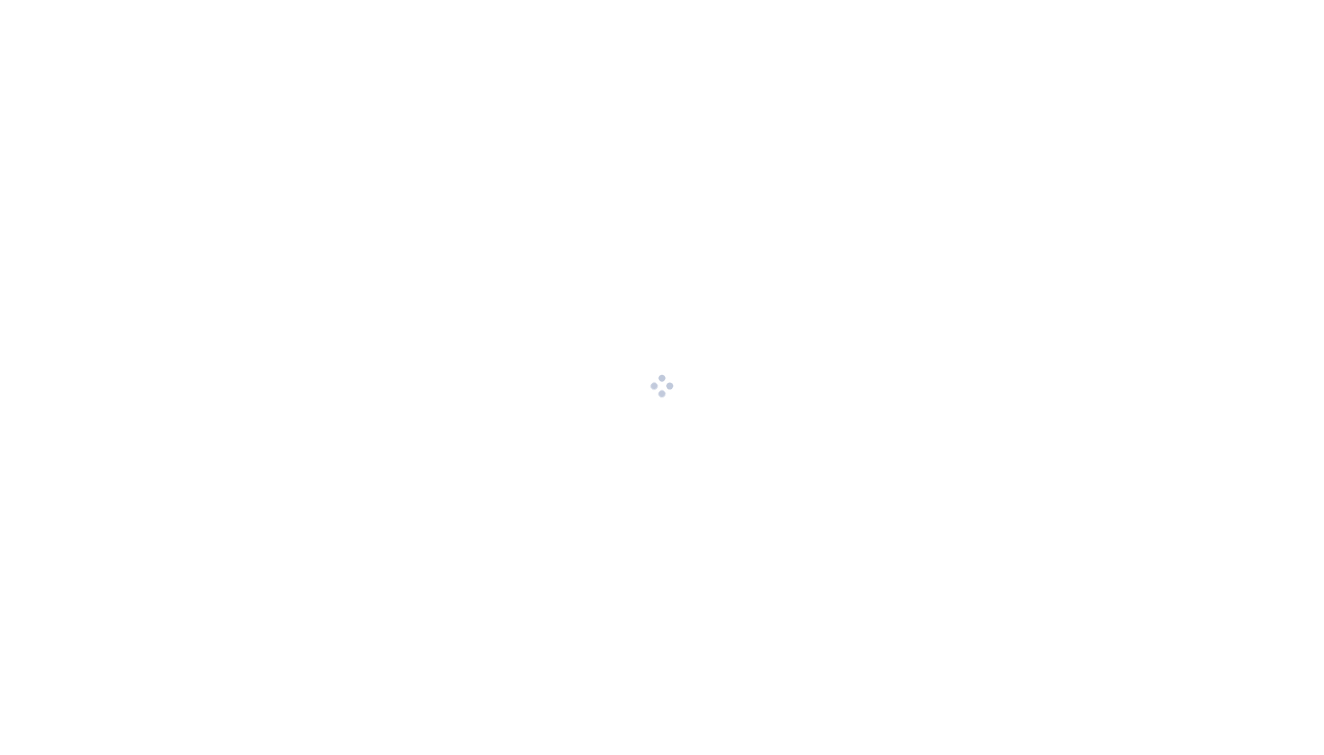 scroll, scrollTop: 0, scrollLeft: 0, axis: both 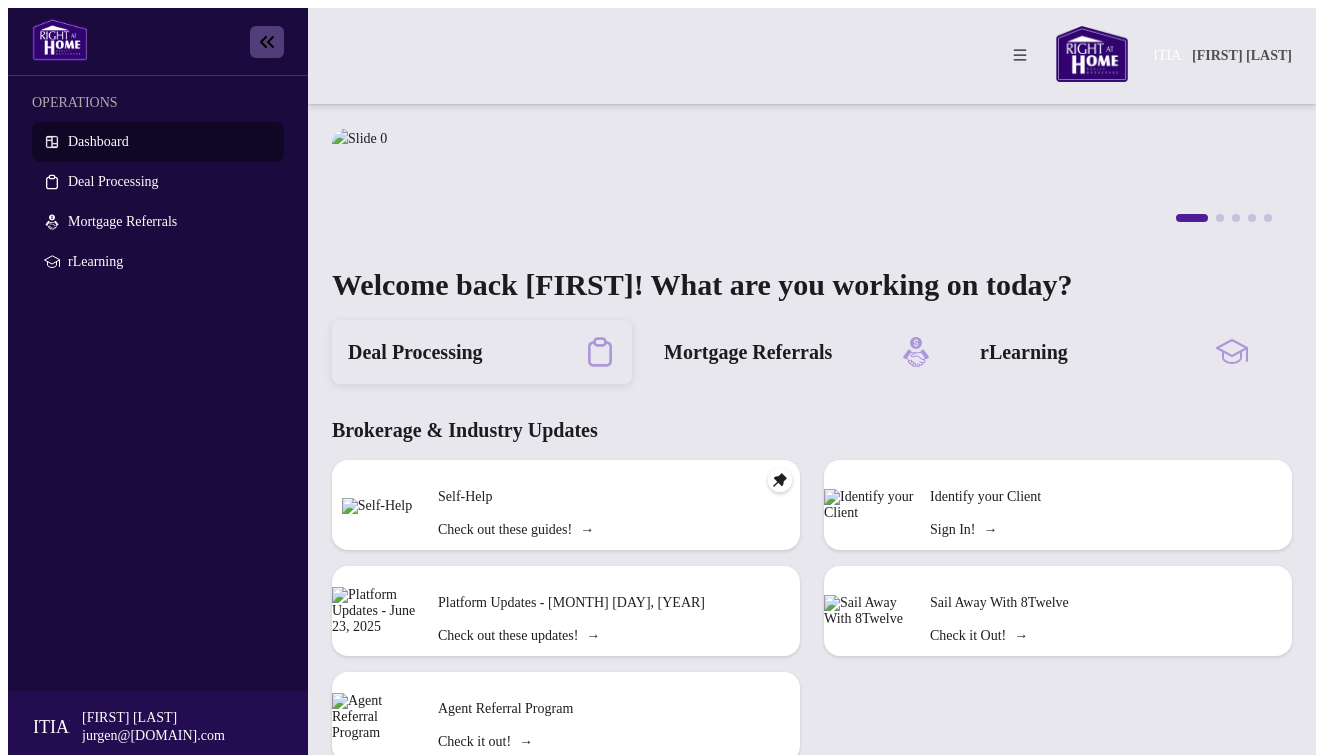 click on "Deal Processing" at bounding box center [482, 352] 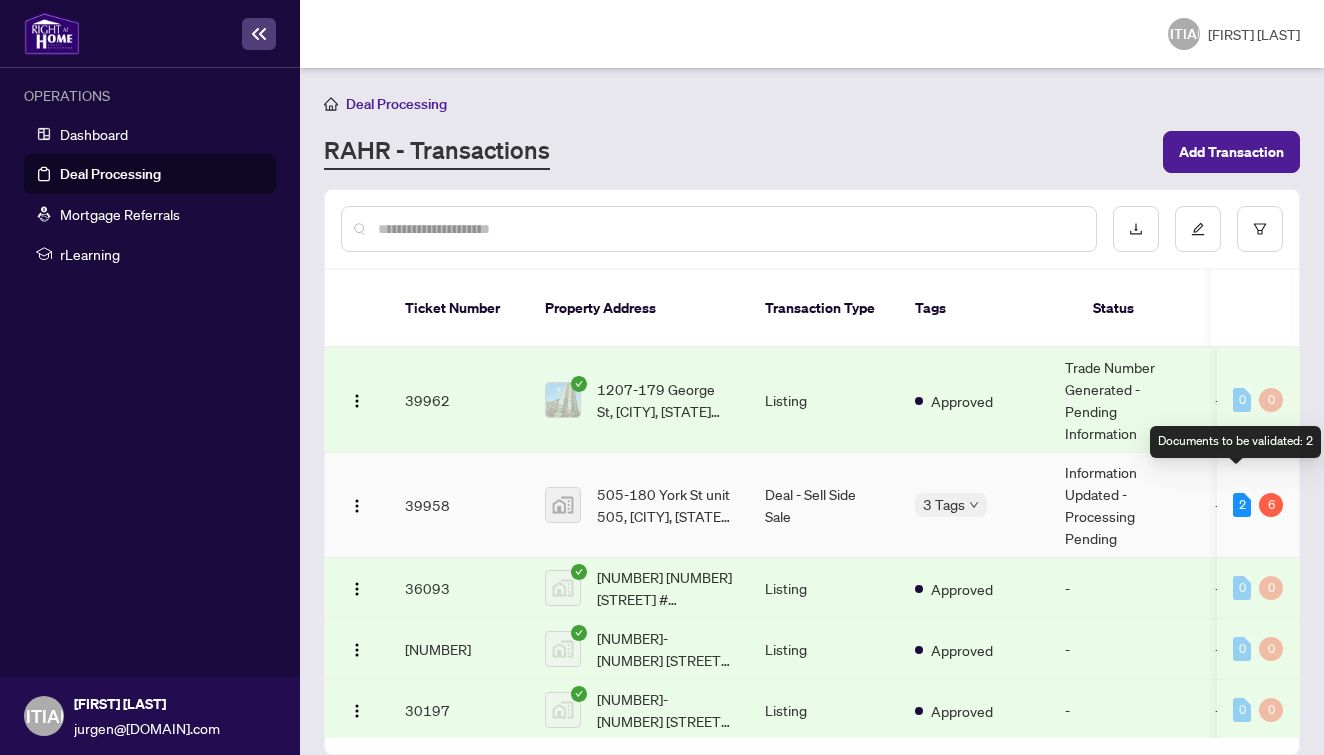 click on "2" at bounding box center (1242, 505) 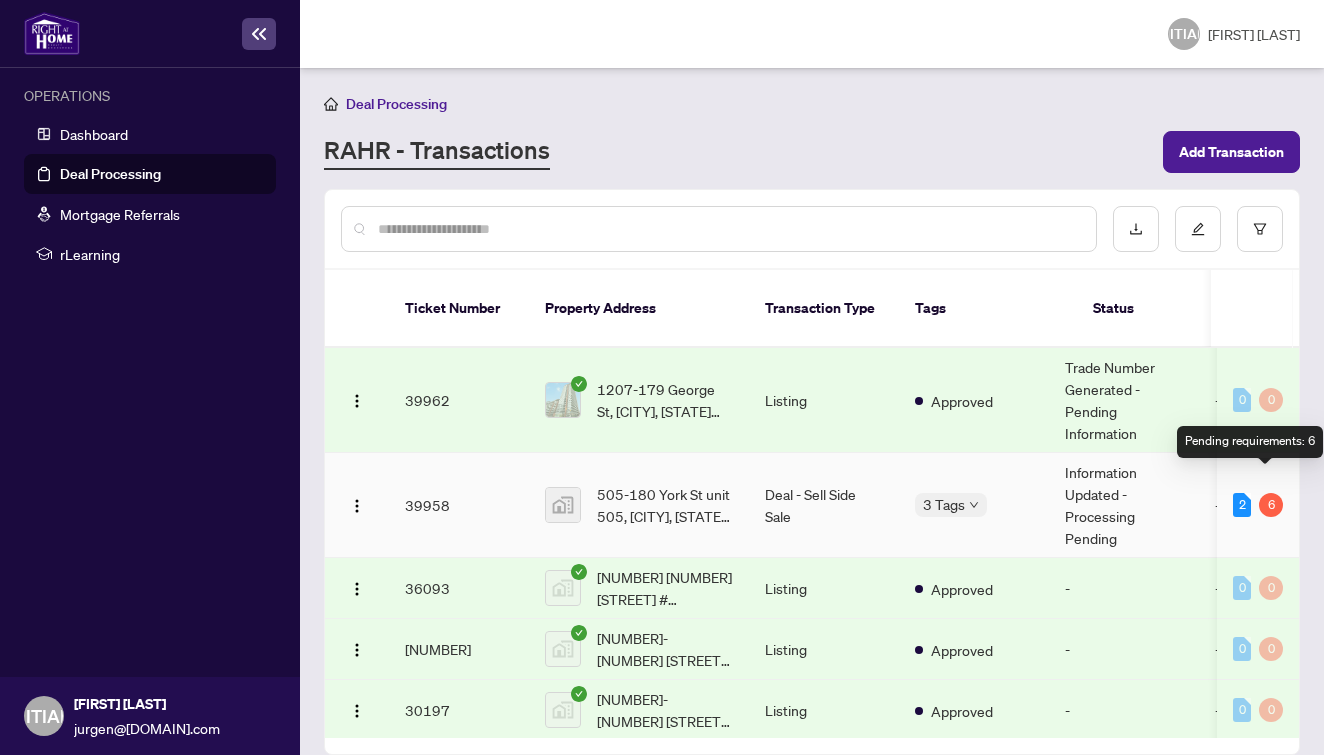 click on "6" at bounding box center (1271, 505) 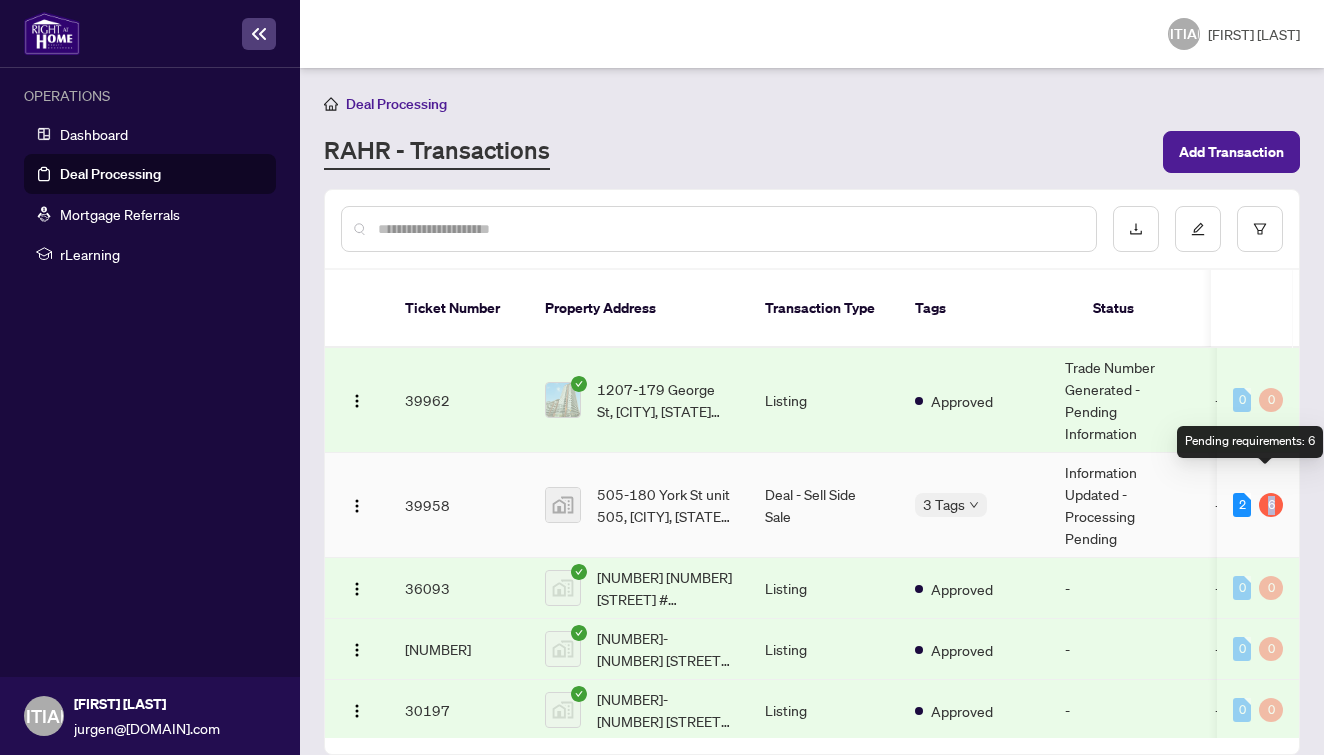 click on "6" at bounding box center [1271, 505] 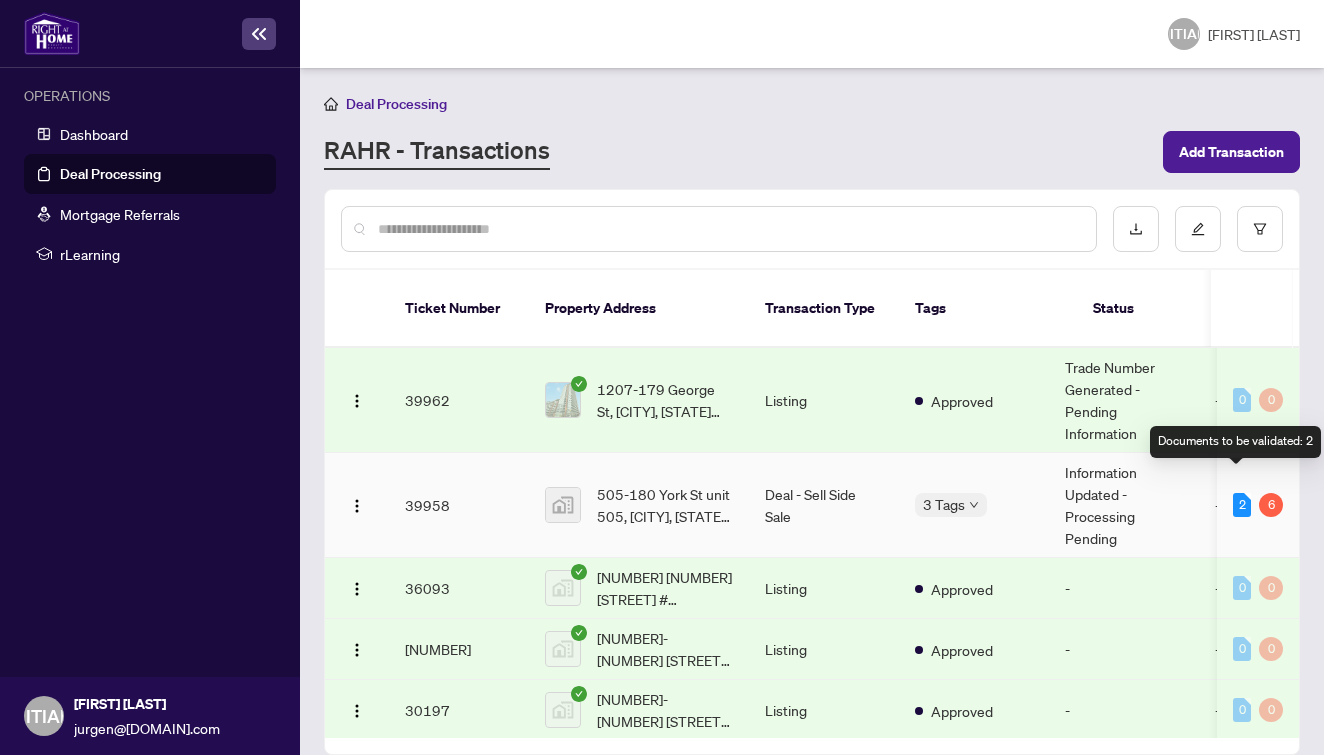click on "2" at bounding box center (1242, 505) 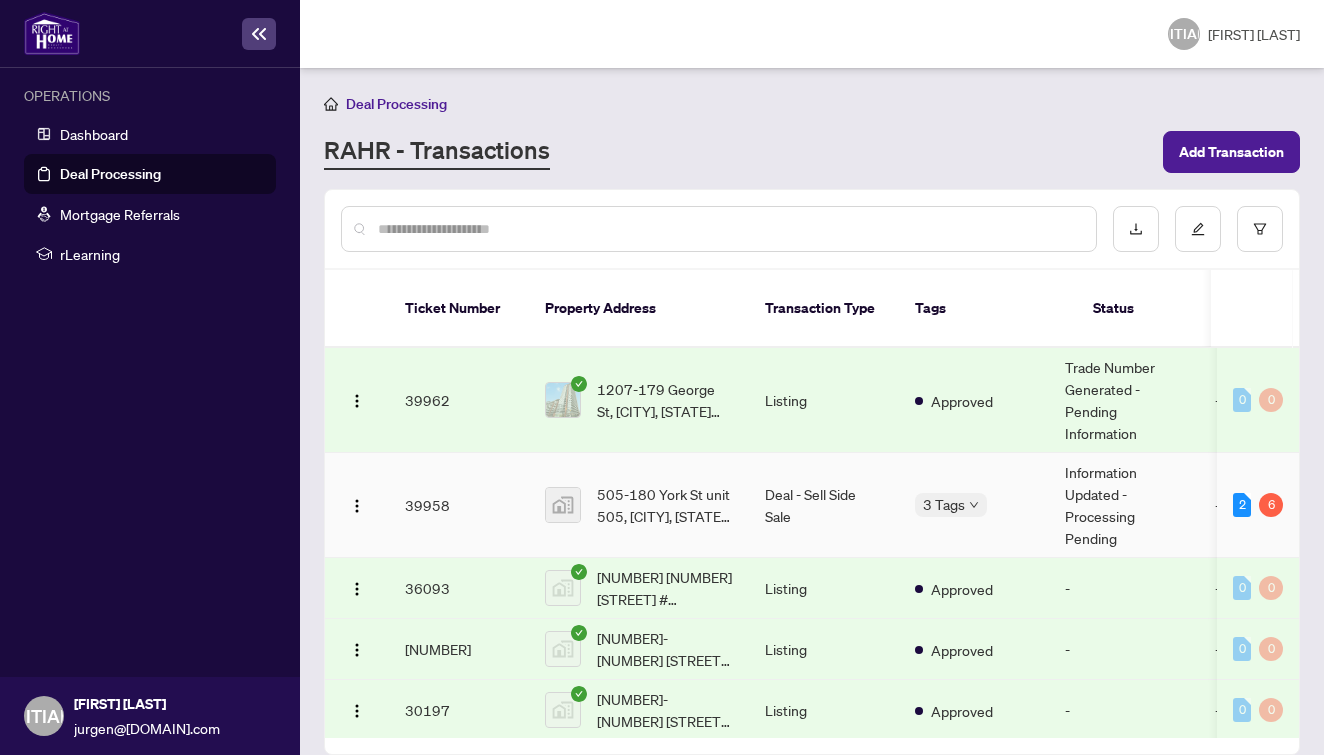 click on "Information Updated - Processing Pending" at bounding box center (1124, 505) 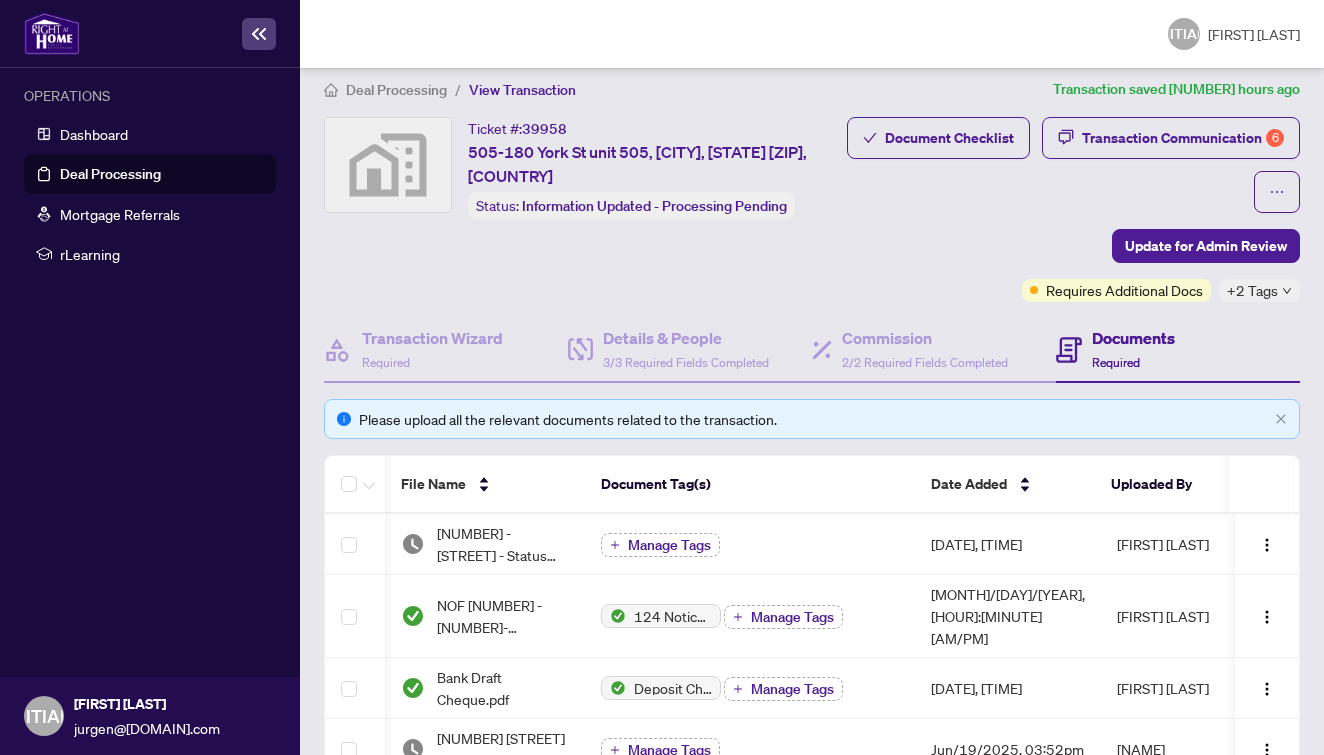 scroll, scrollTop: 27, scrollLeft: 0, axis: vertical 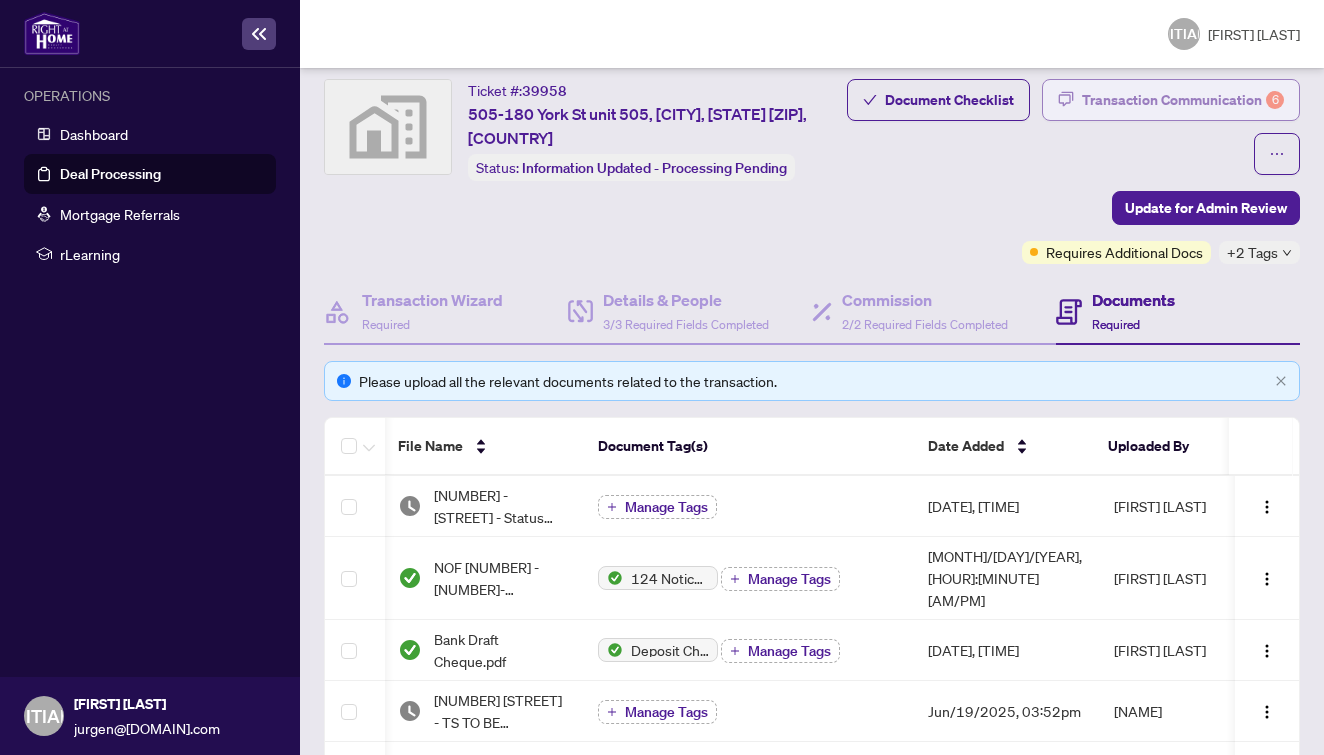 click on "Transaction Communication 6" at bounding box center (1183, 100) 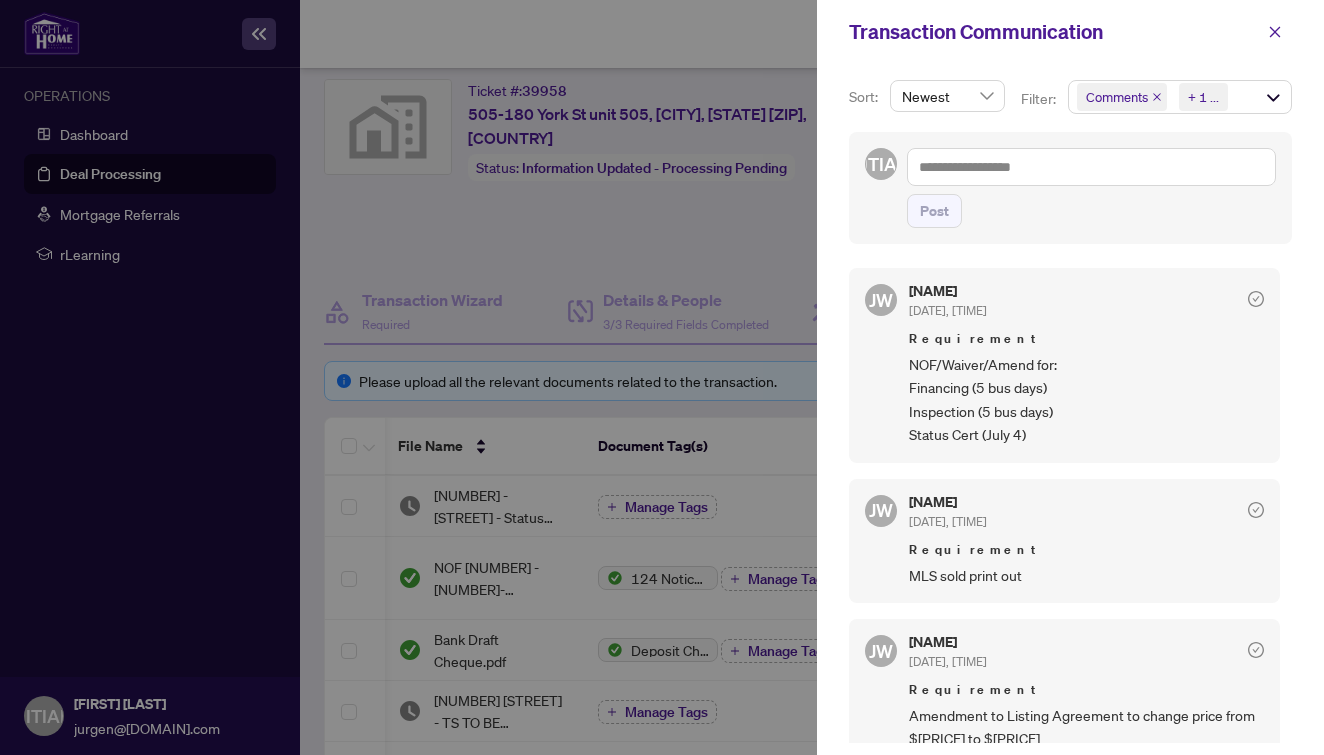 scroll, scrollTop: 0, scrollLeft: 0, axis: both 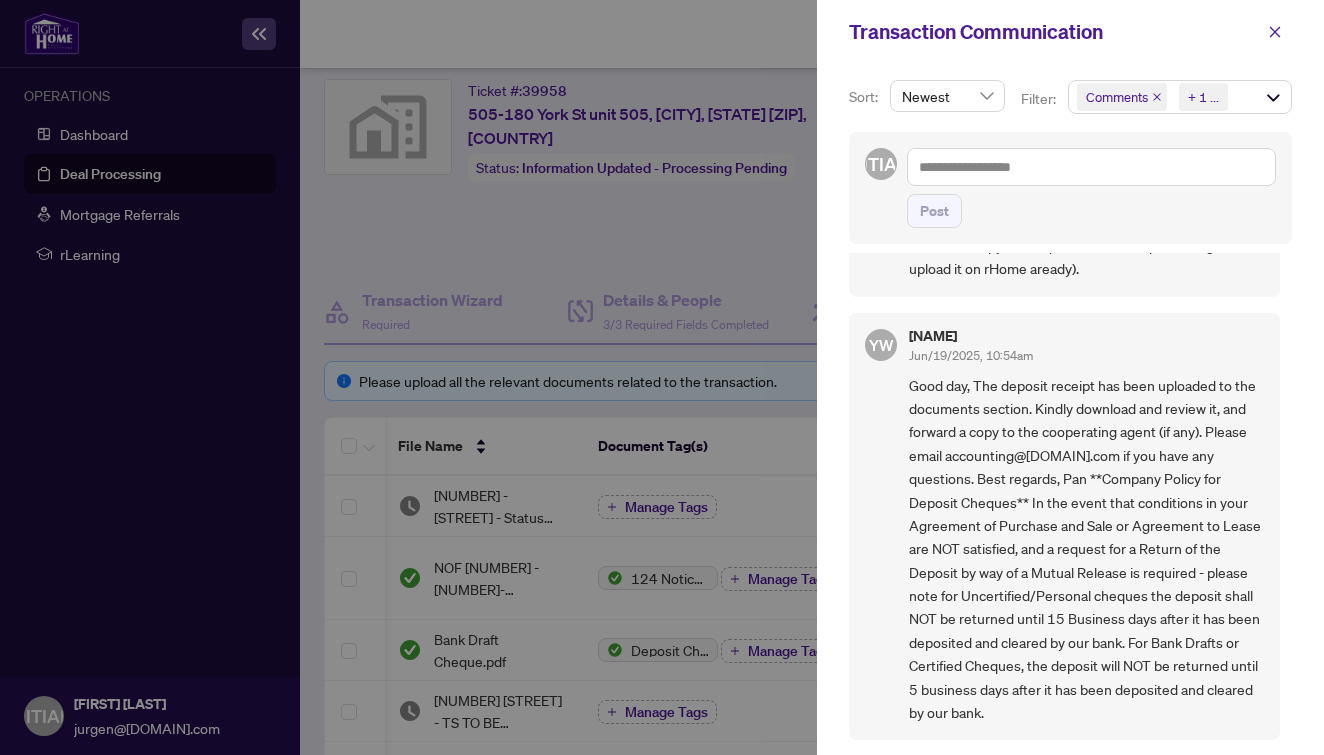 click at bounding box center (662, 377) 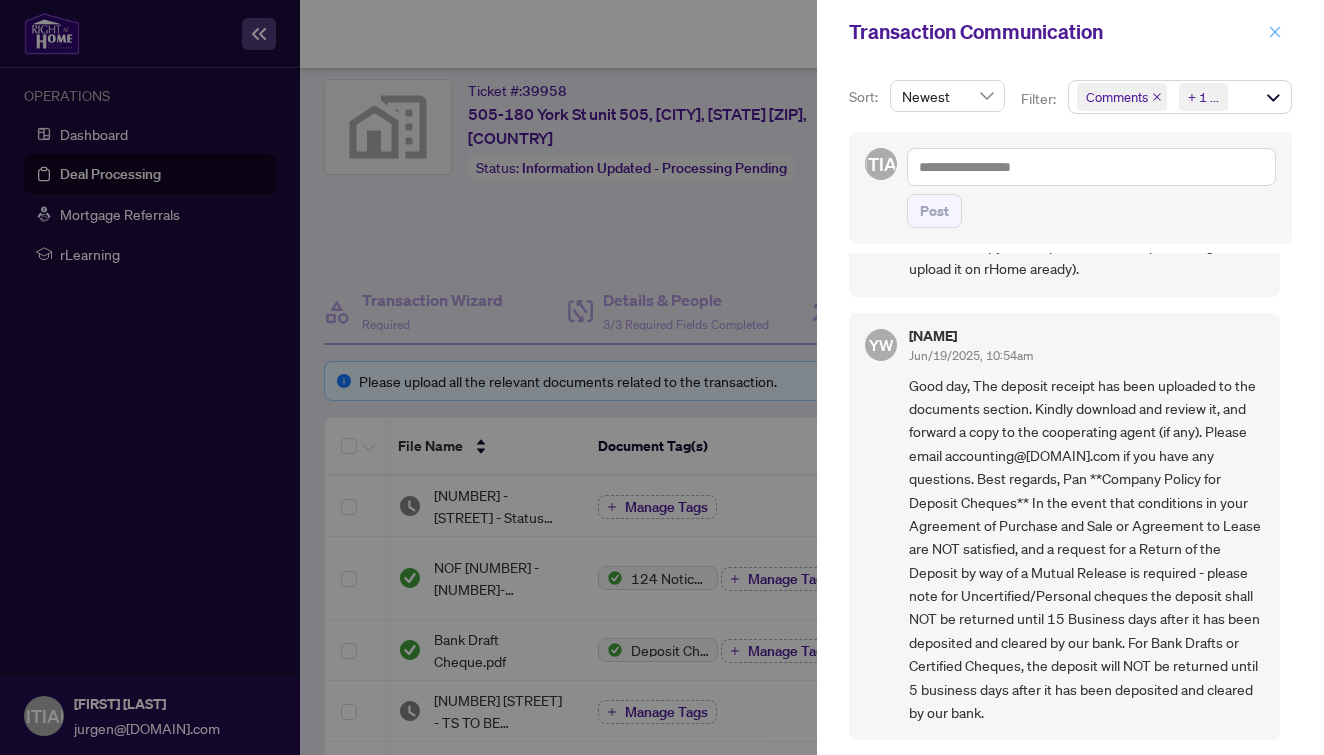 click at bounding box center (1275, 32) 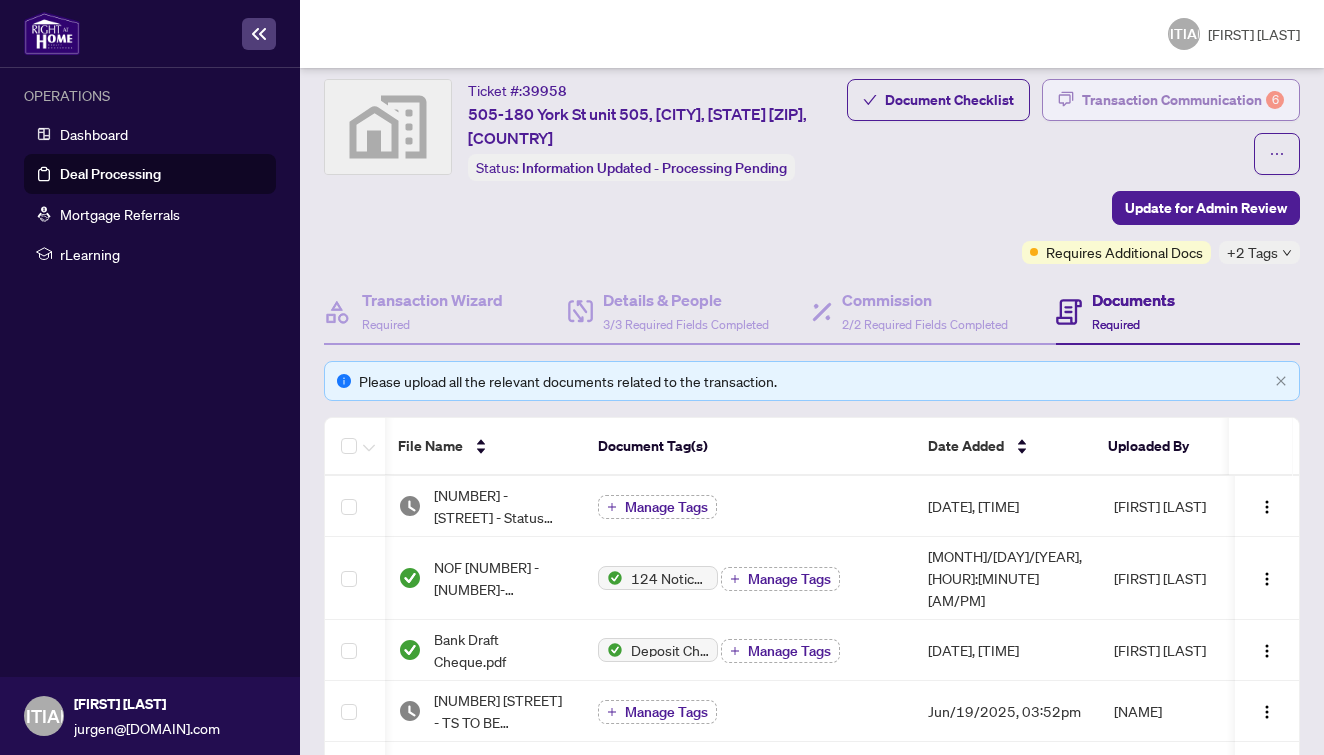 click on "Transaction Communication 6" at bounding box center (1183, 100) 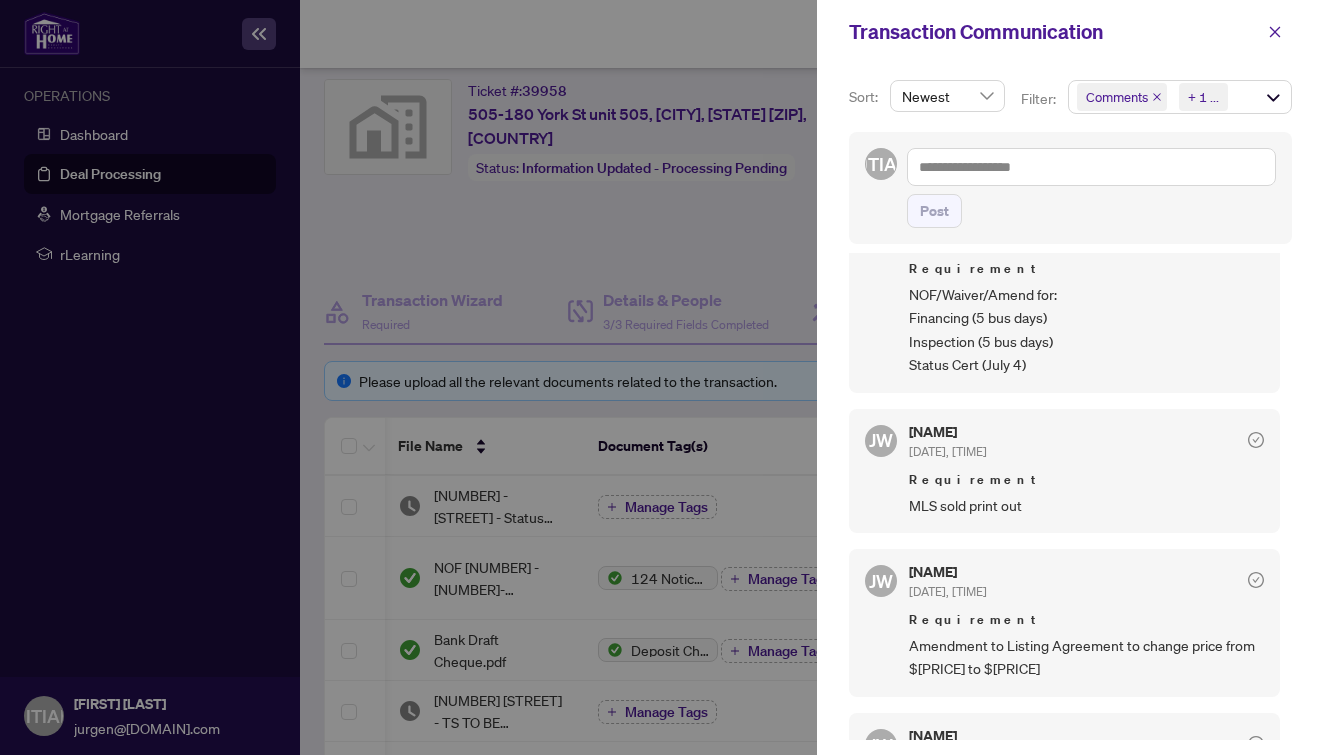 scroll, scrollTop: 0, scrollLeft: 0, axis: both 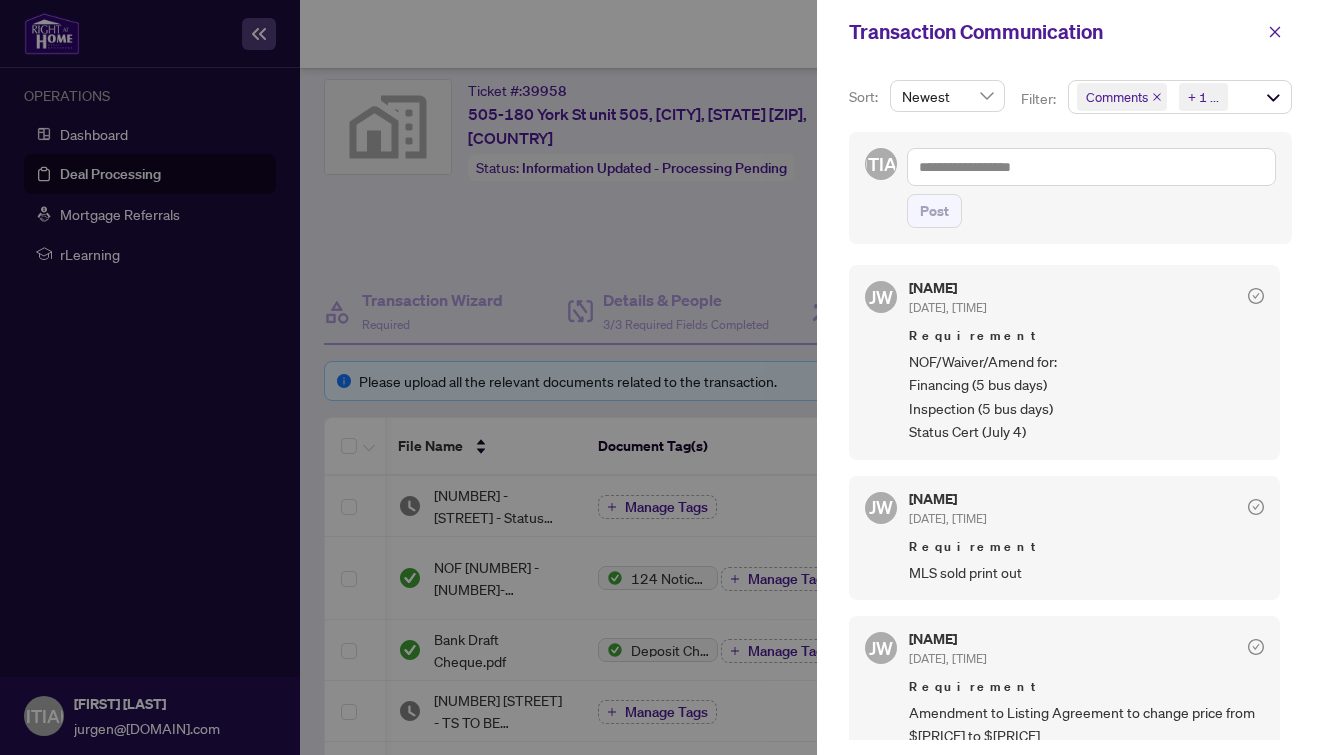 click at bounding box center (1256, 296) 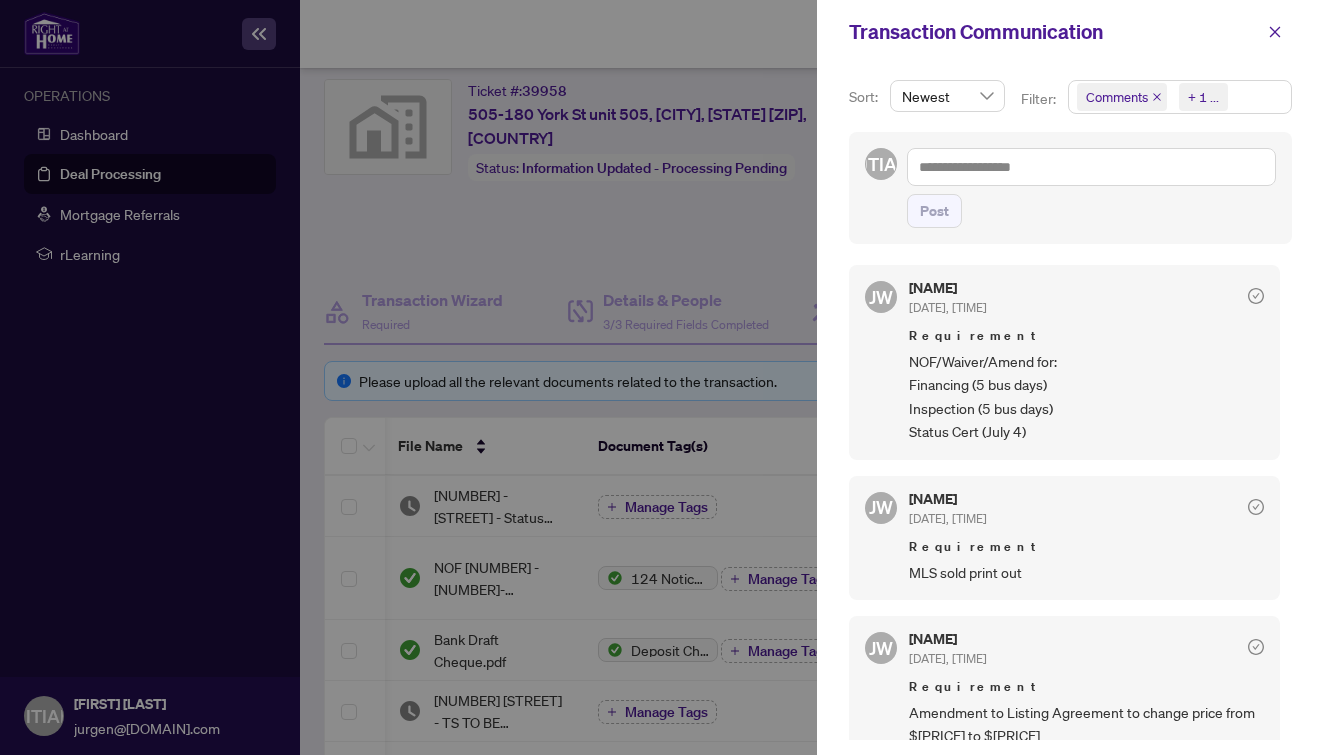 click on "Comments" at bounding box center [1117, 97] 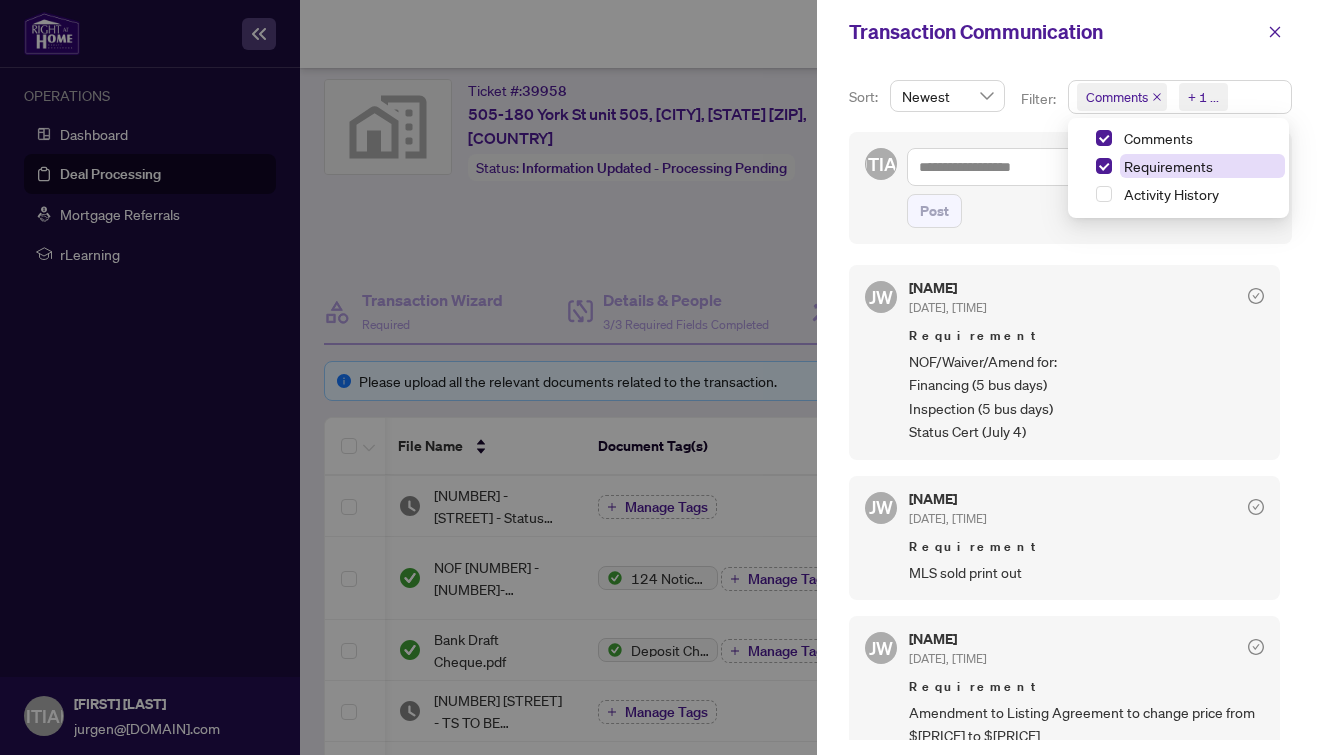 click on "Requirements" at bounding box center [1158, 138] 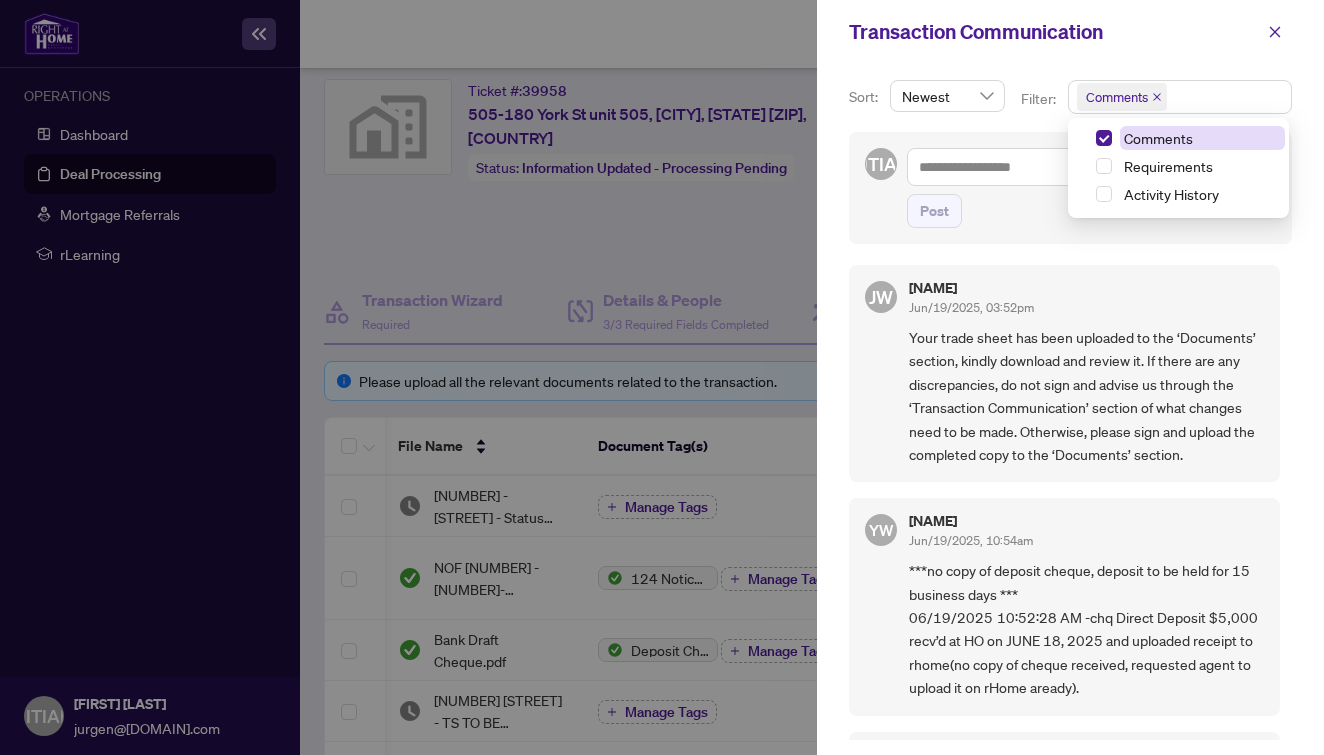 click on "Comments" at bounding box center [1158, 138] 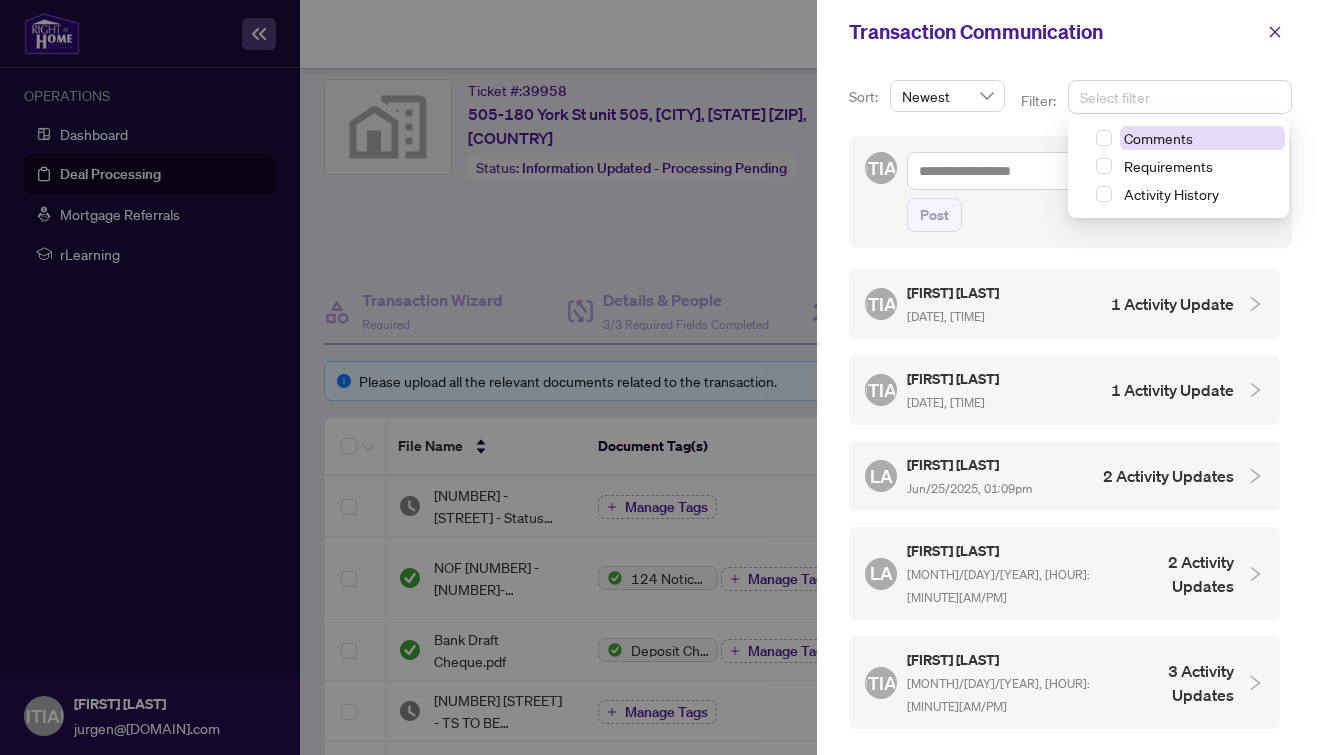 click on "Comments" at bounding box center [1158, 138] 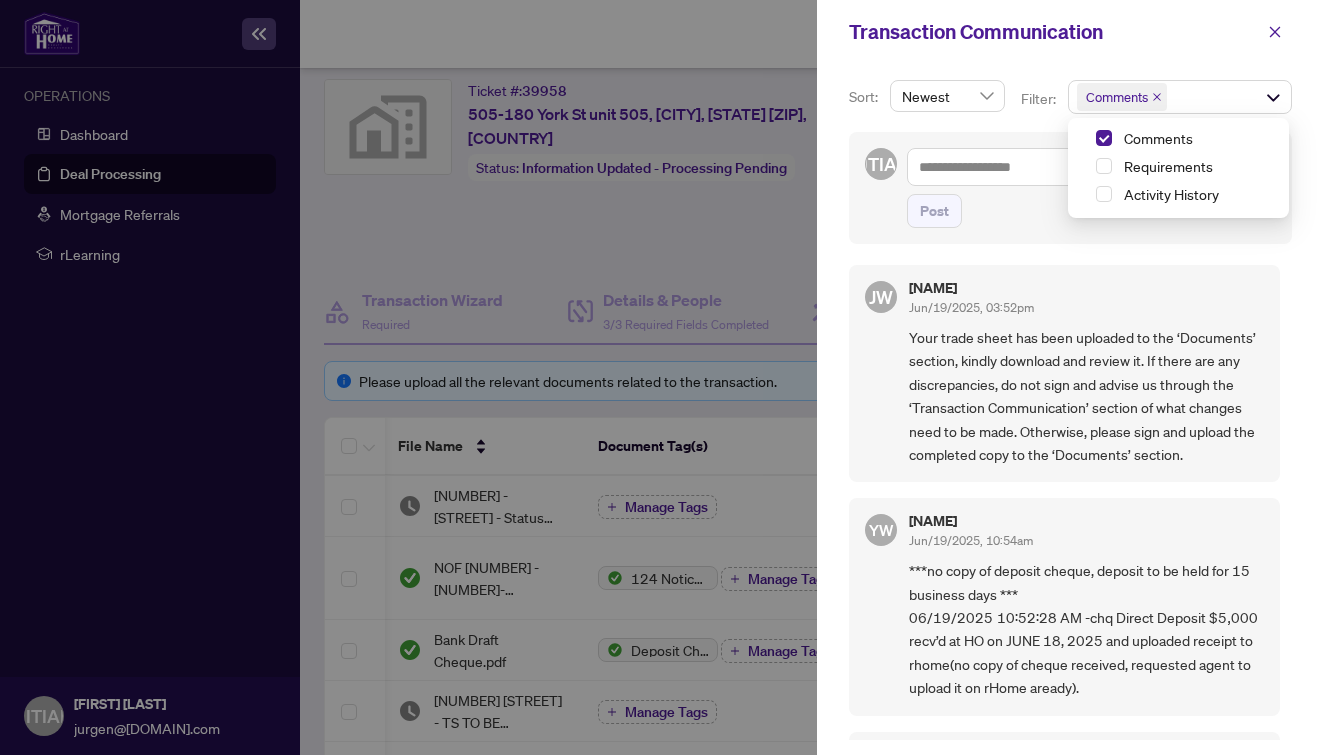 scroll, scrollTop: 0, scrollLeft: 0, axis: both 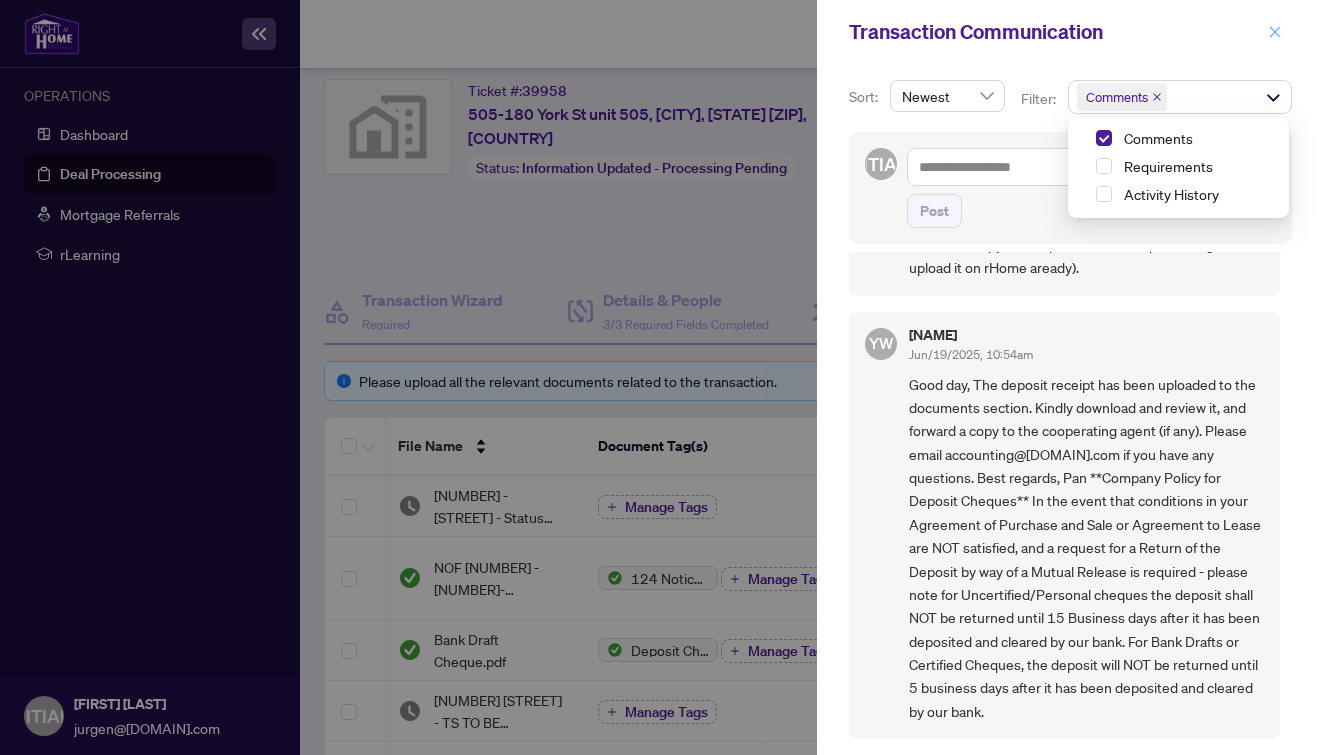 click at bounding box center (1275, 31) 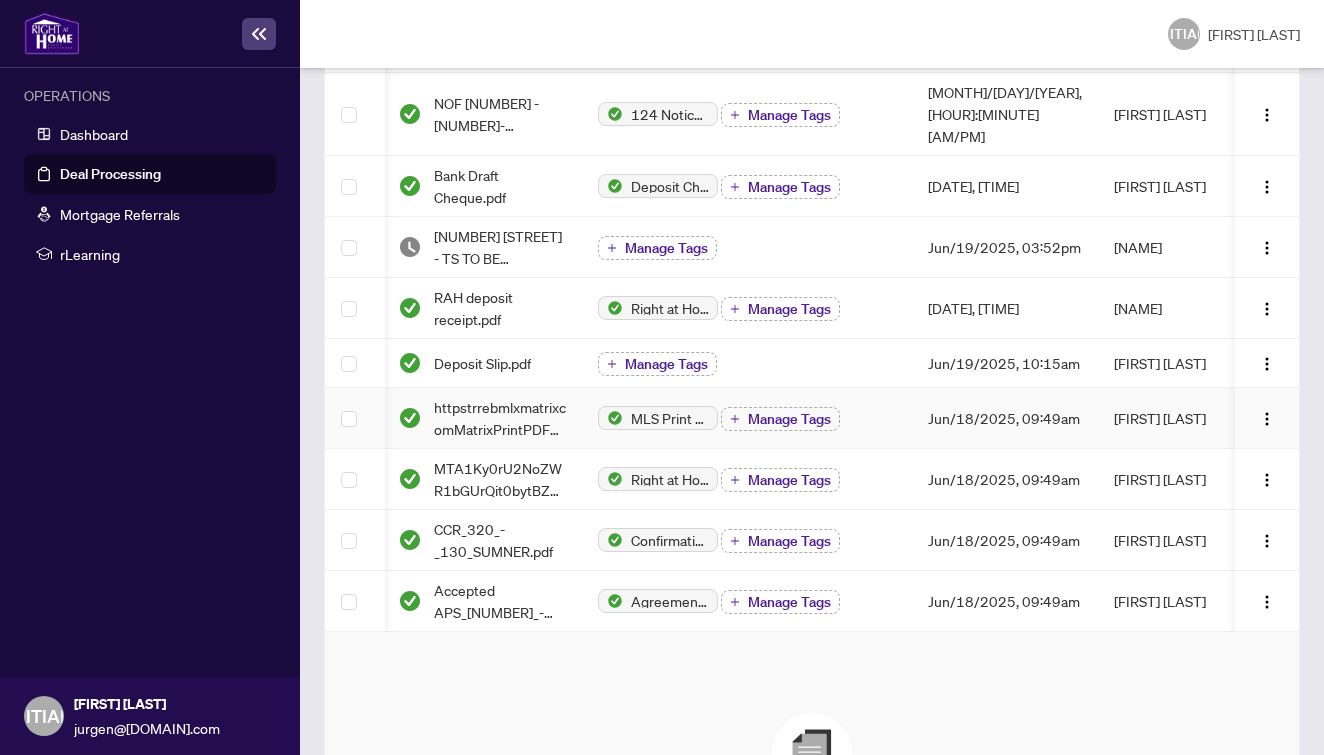 scroll, scrollTop: 517, scrollLeft: 0, axis: vertical 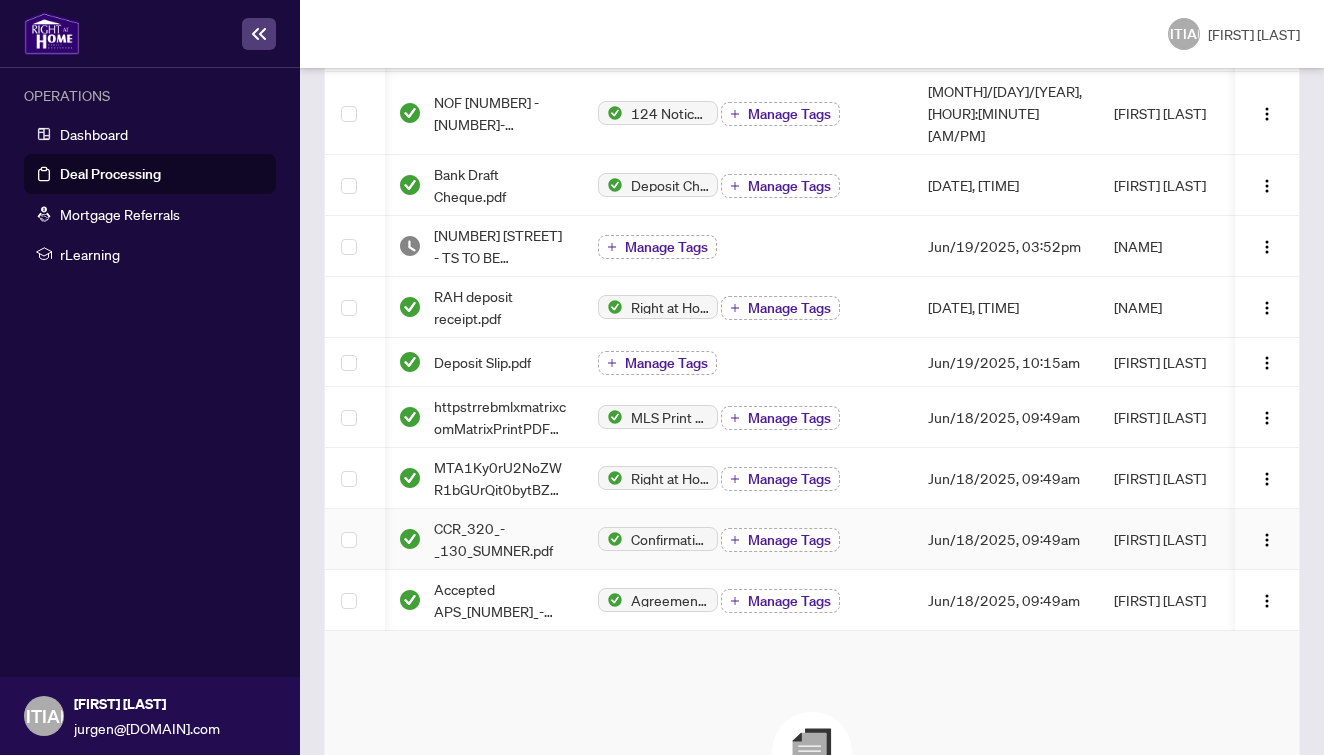 click on "Manage Tags" at bounding box center [789, 540] 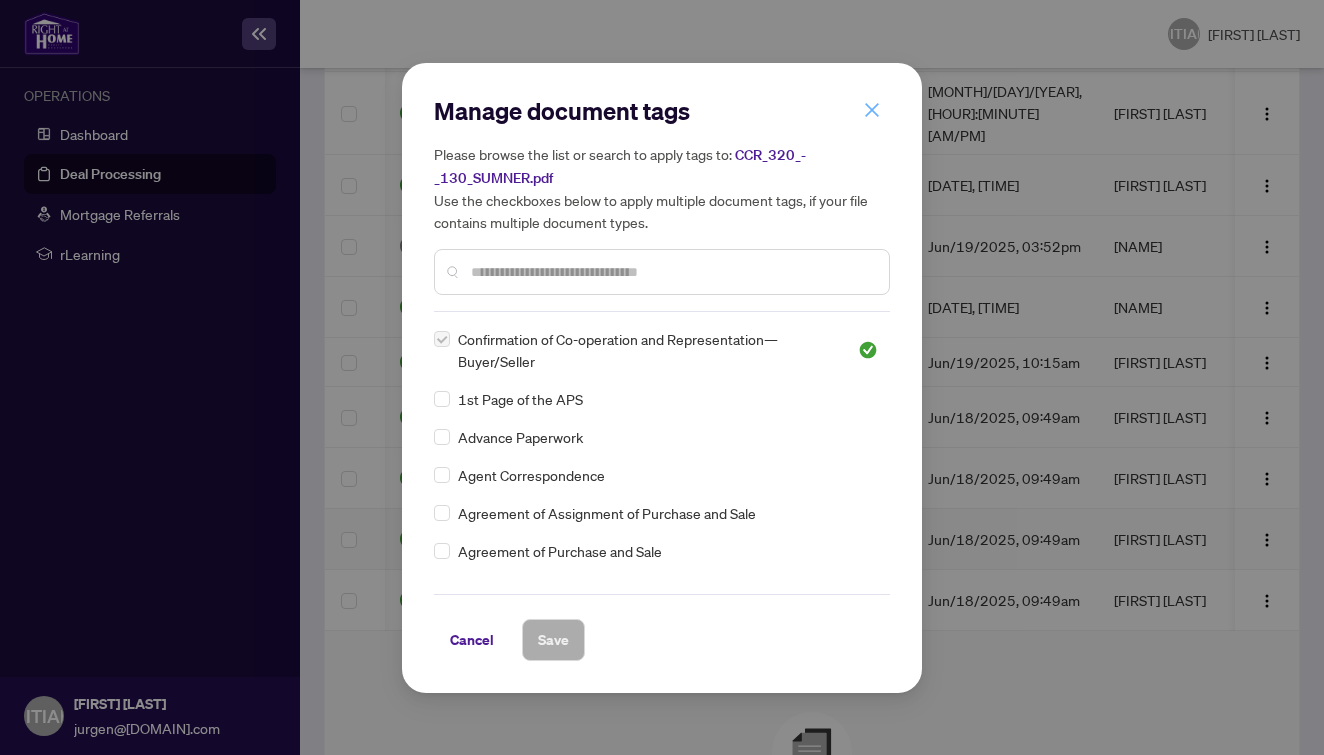 click at bounding box center (872, 110) 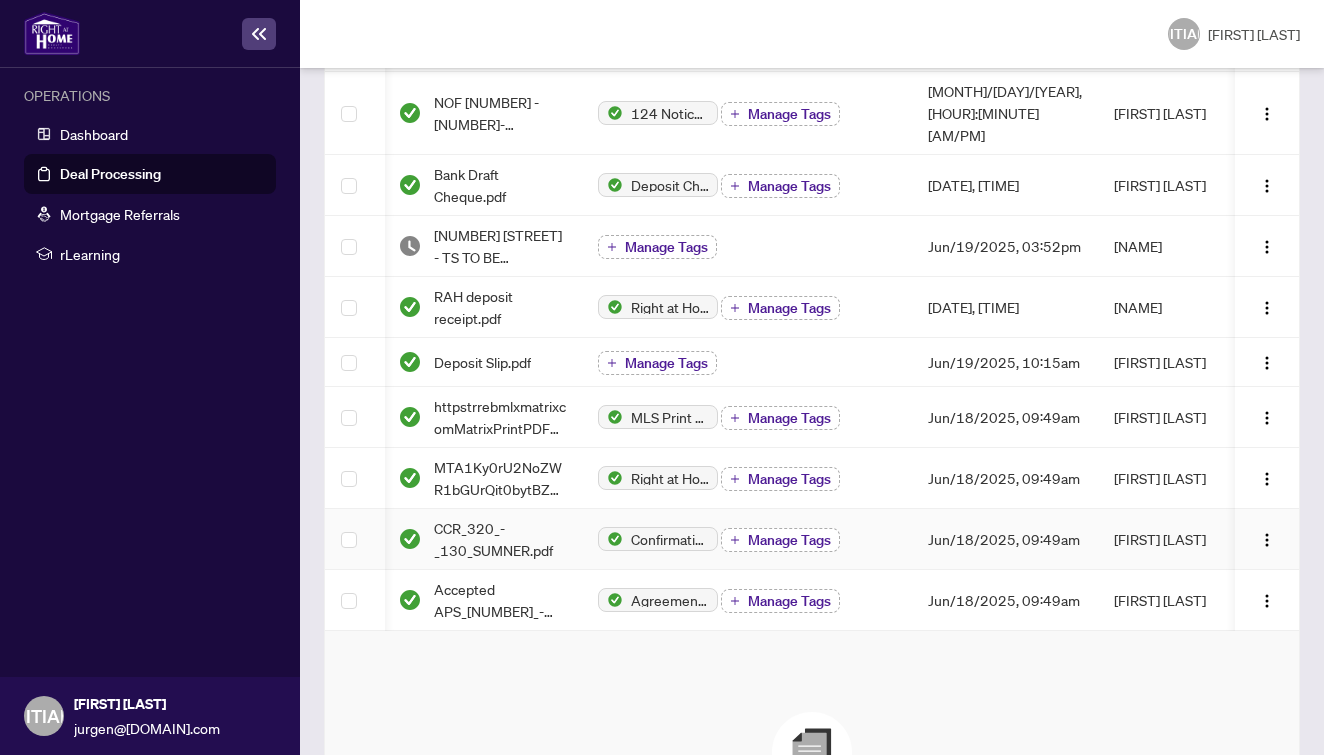 click on "Manage Tags" at bounding box center [789, 540] 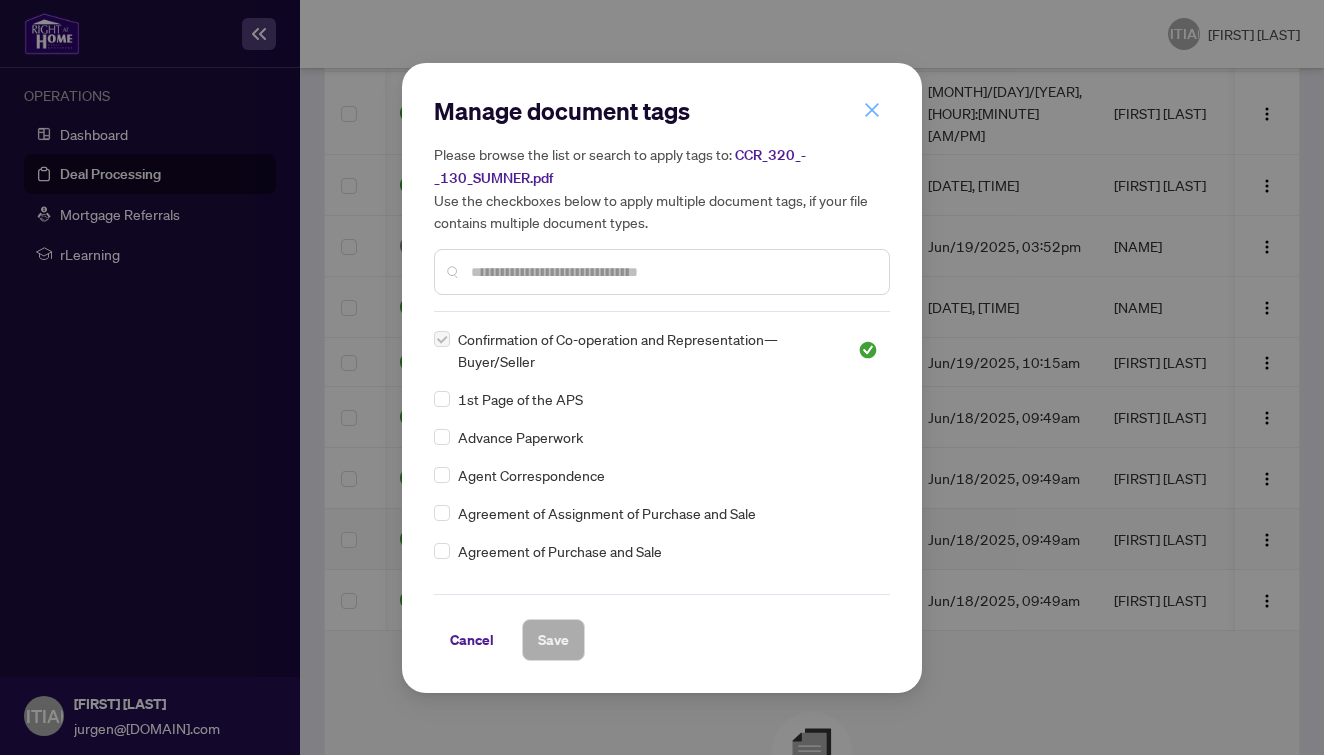 click at bounding box center (872, 110) 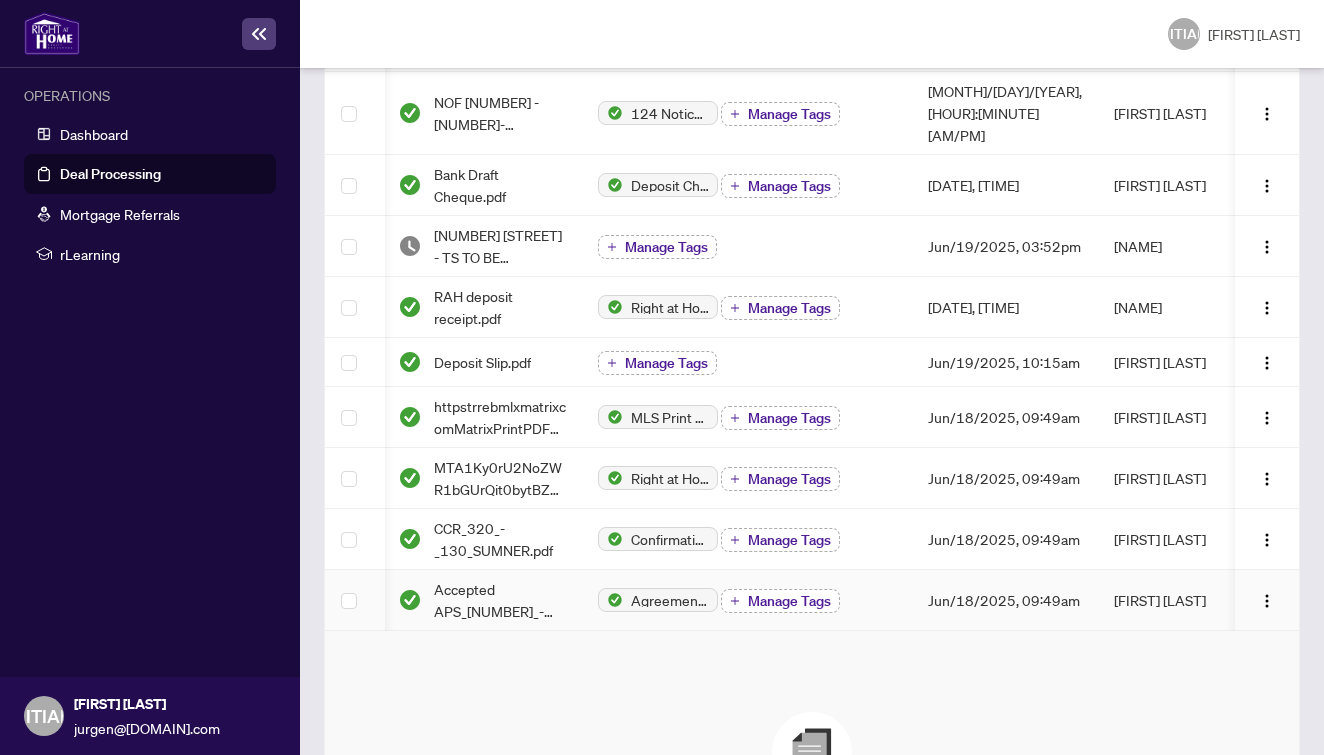 click on "Manage Tags" at bounding box center [789, 601] 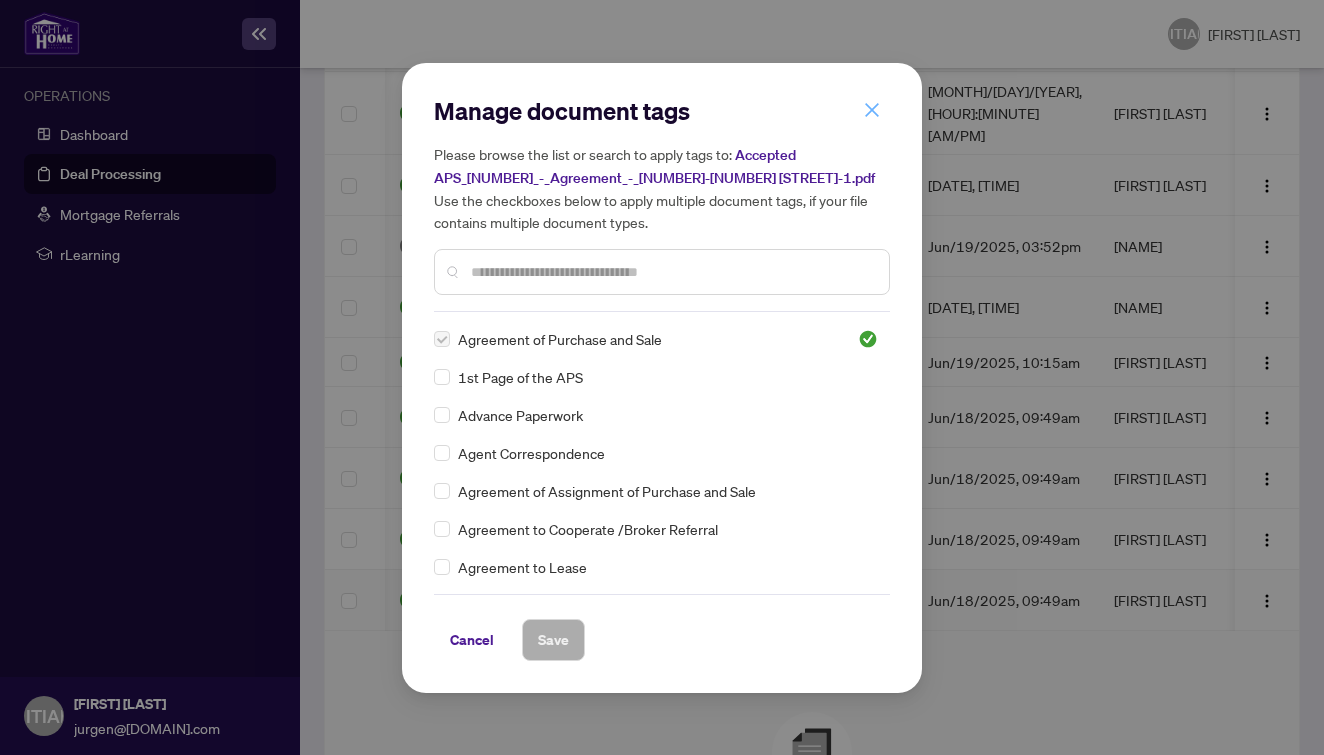 click at bounding box center [0, 0] 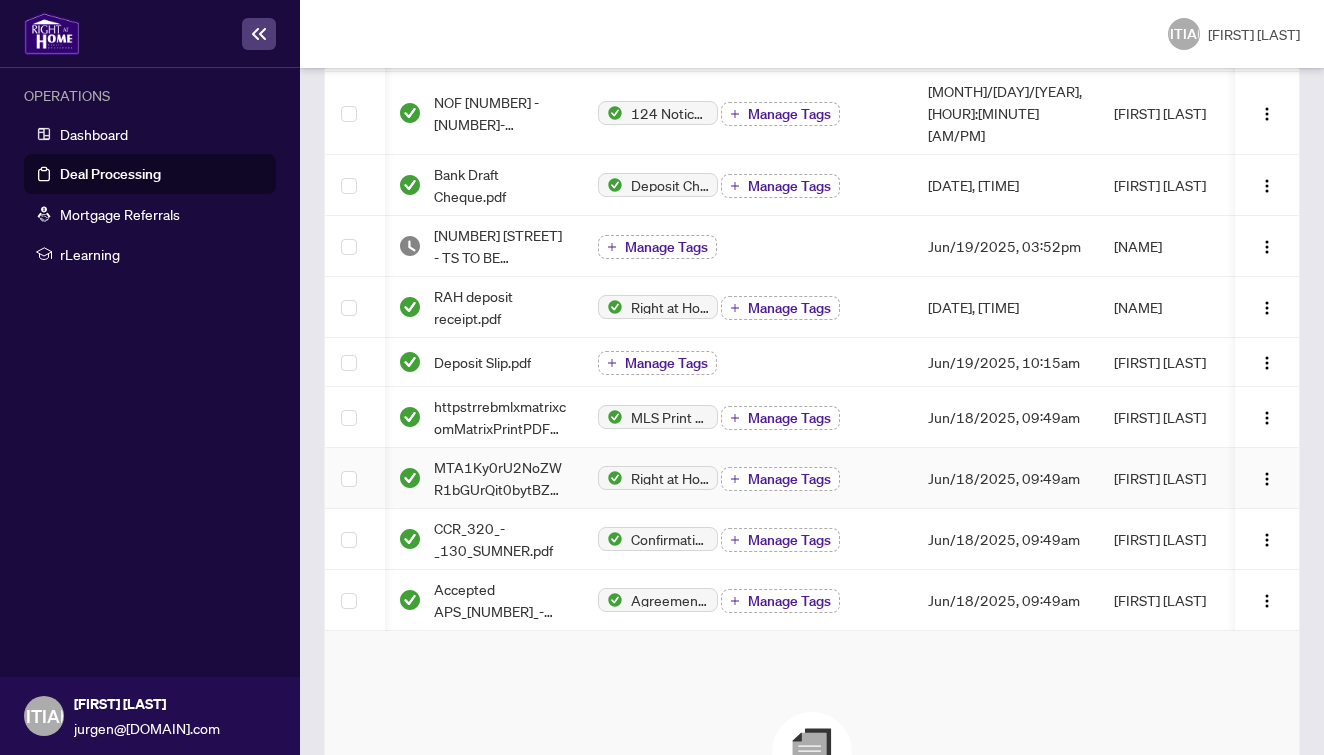 click on "Manage Tags" at bounding box center [789, 479] 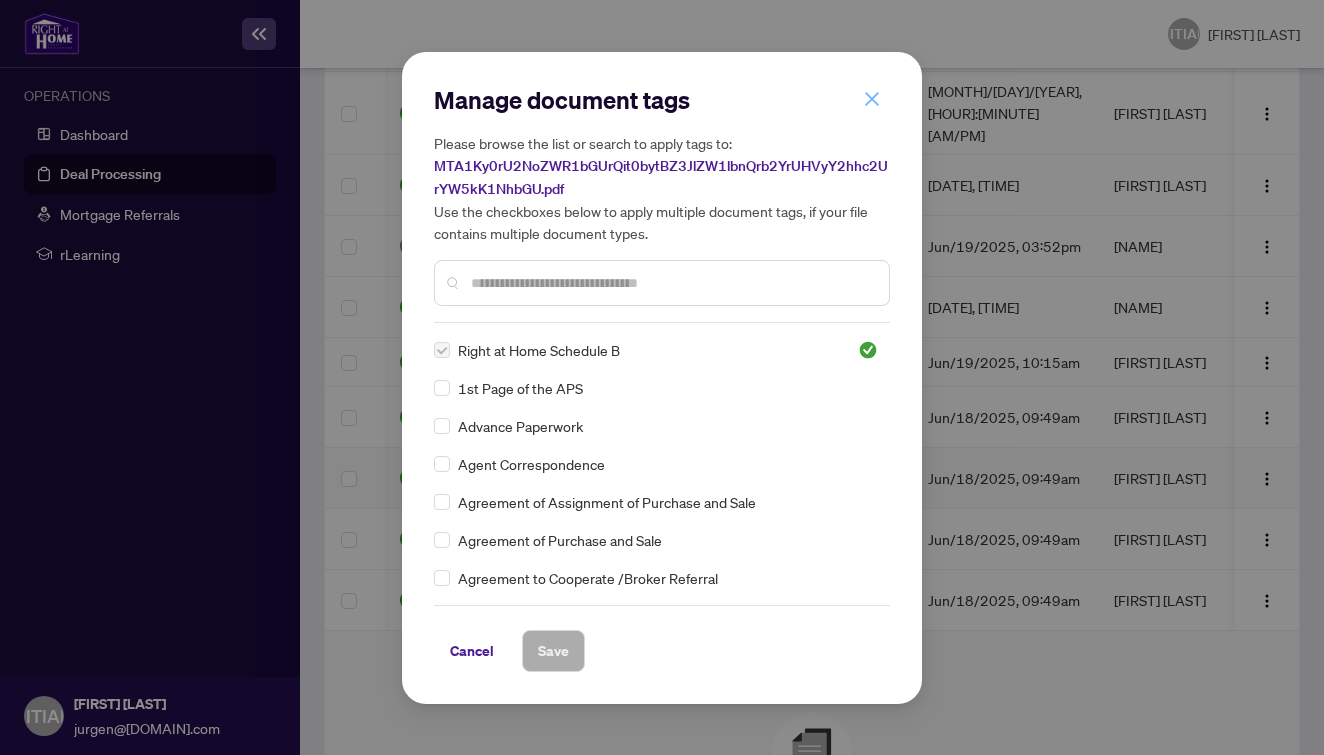 click at bounding box center (0, 0) 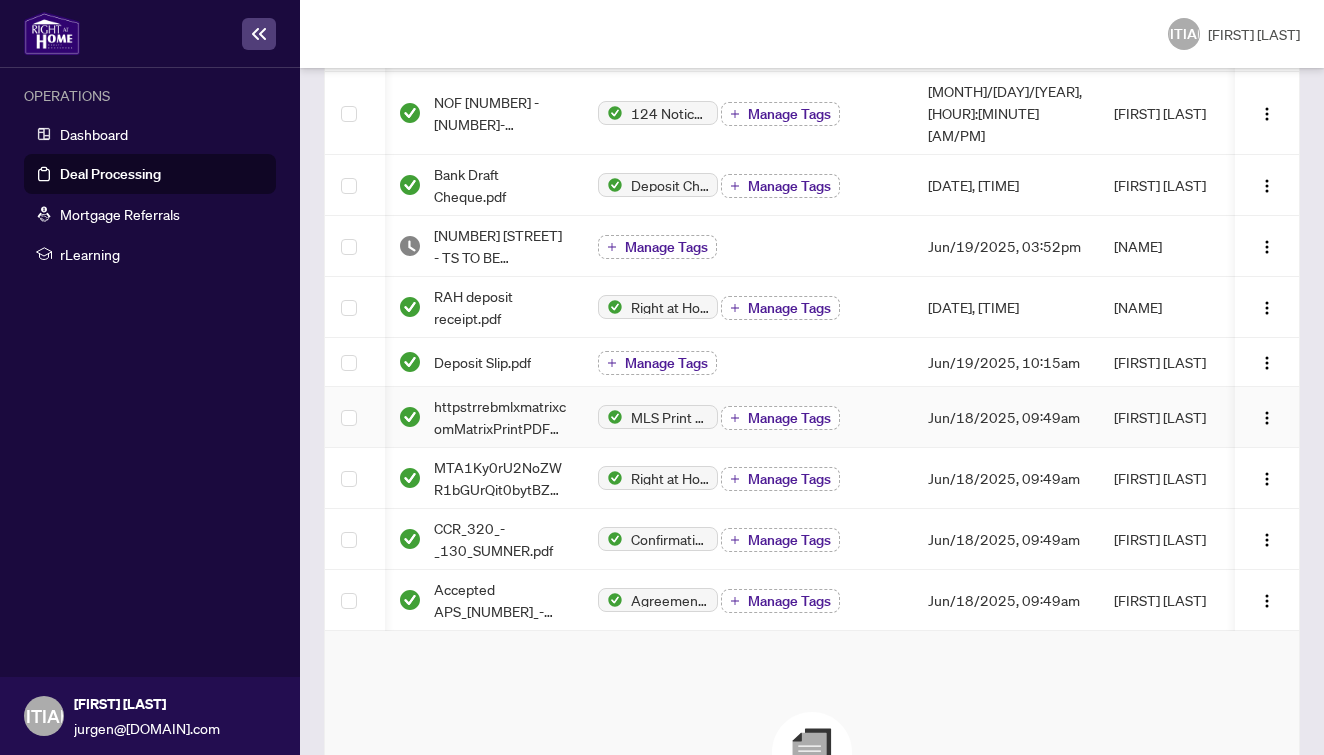 click on "Manage Tags" at bounding box center [789, 418] 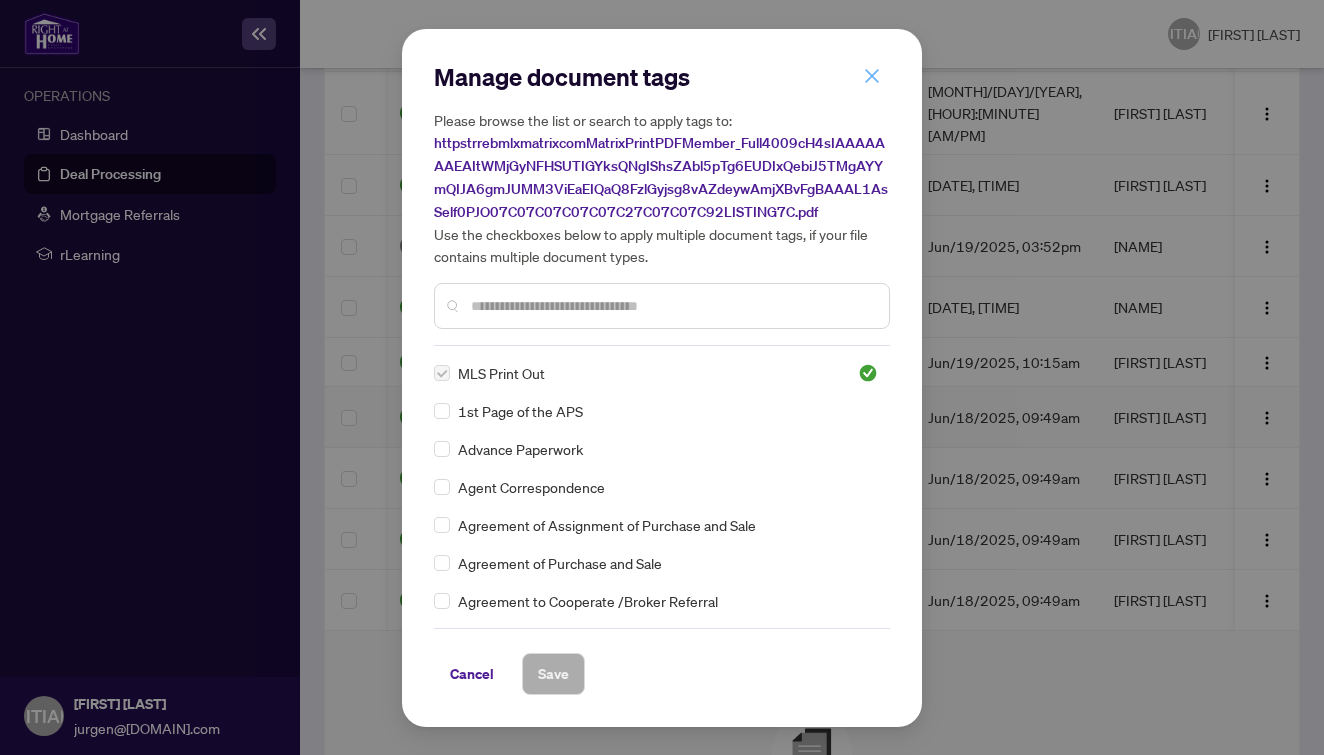 click at bounding box center (0, 0) 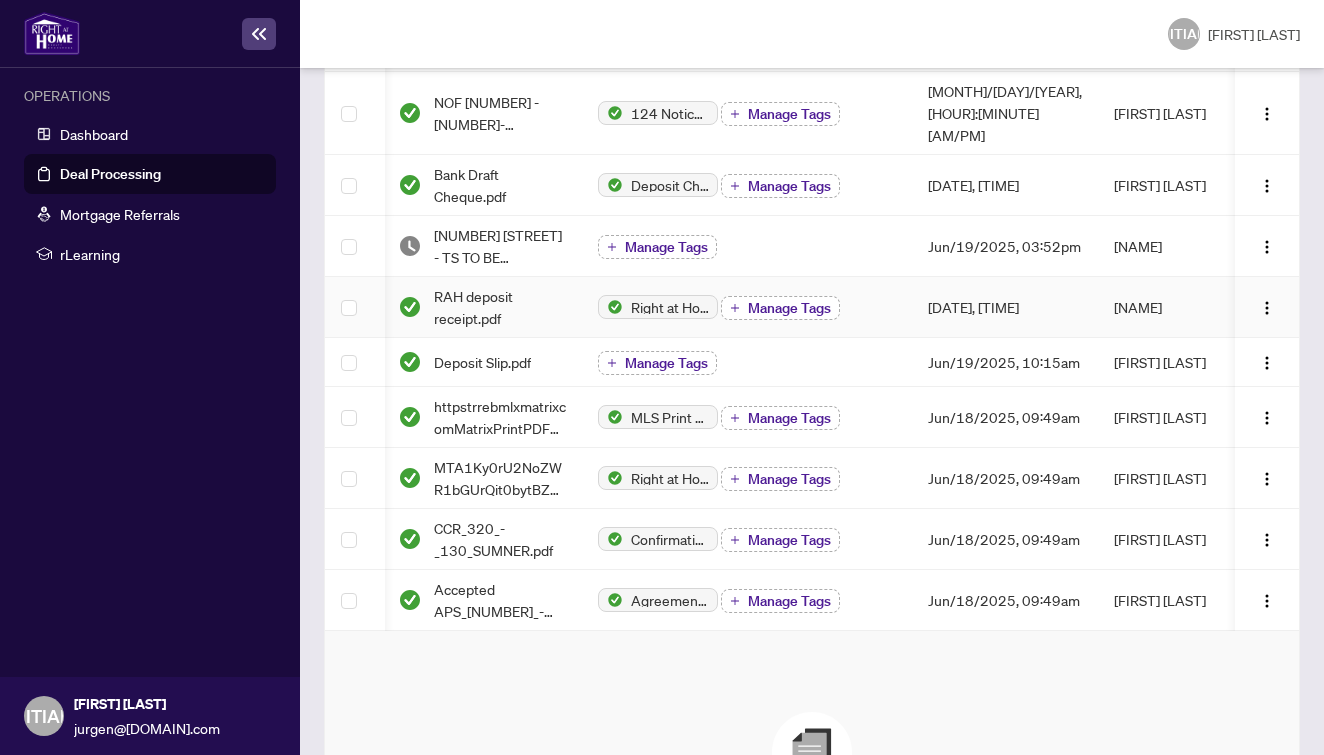 click on "Manage Tags" at bounding box center (789, 308) 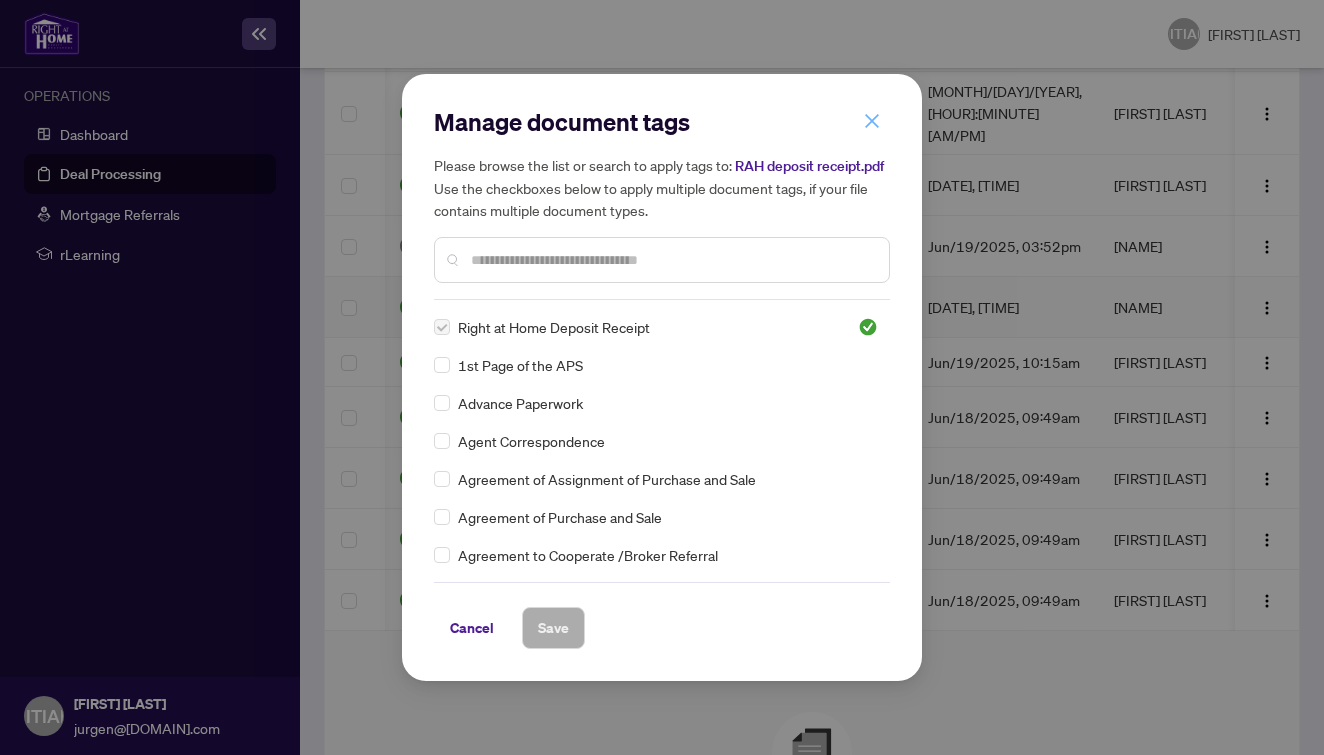 click at bounding box center [0, 0] 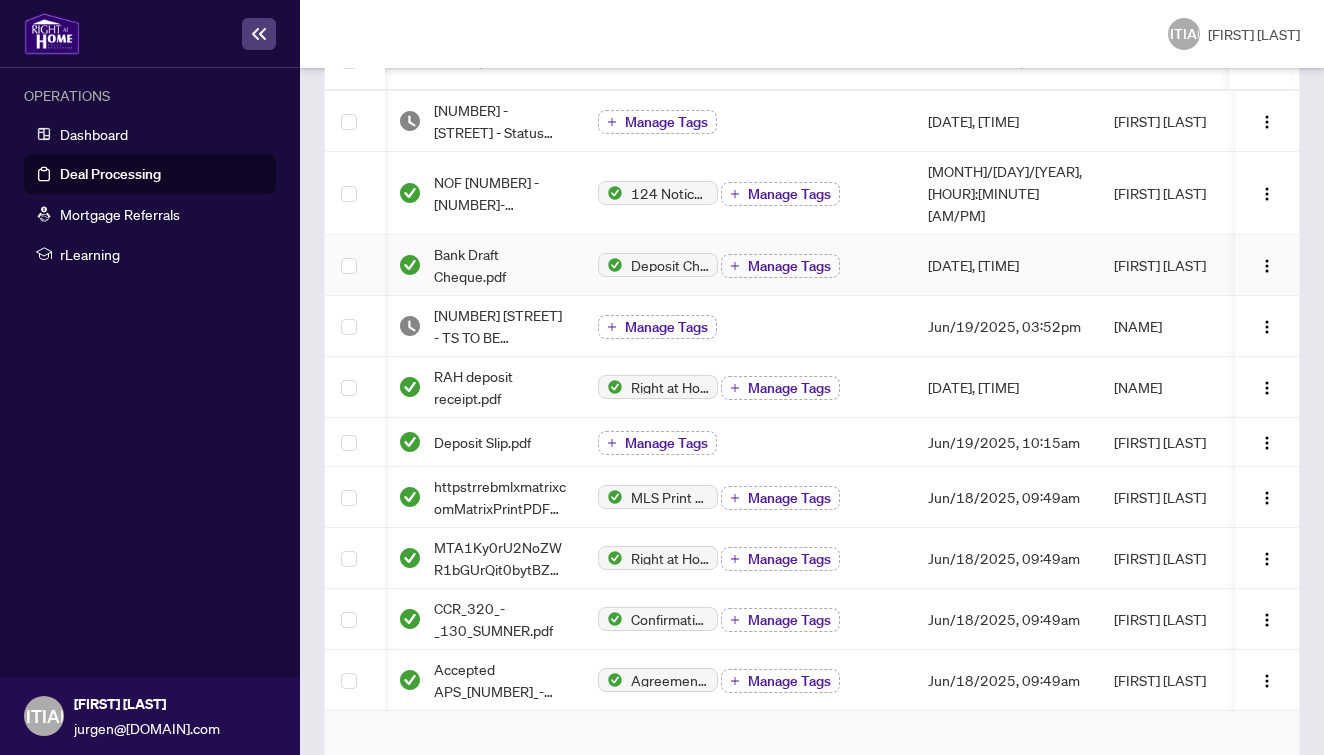 scroll, scrollTop: 398, scrollLeft: 0, axis: vertical 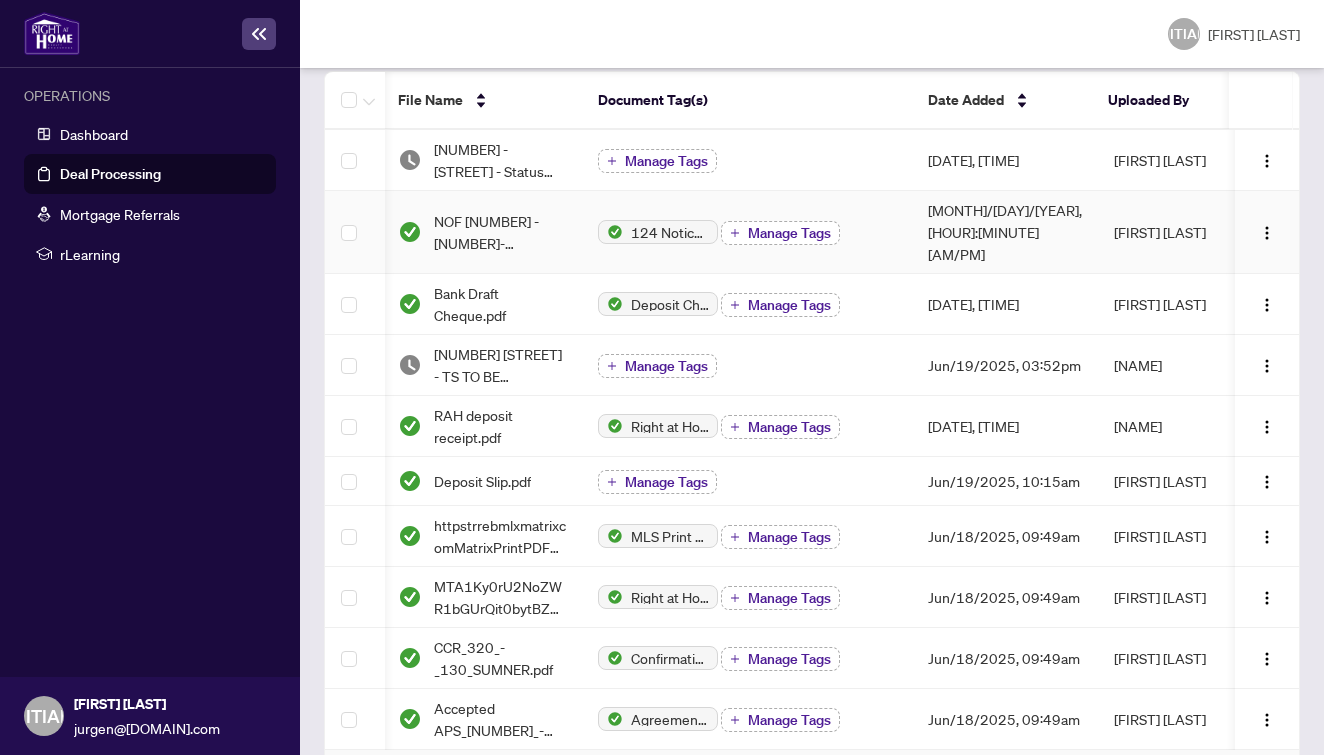 click on "Manage Tags" at bounding box center (789, 233) 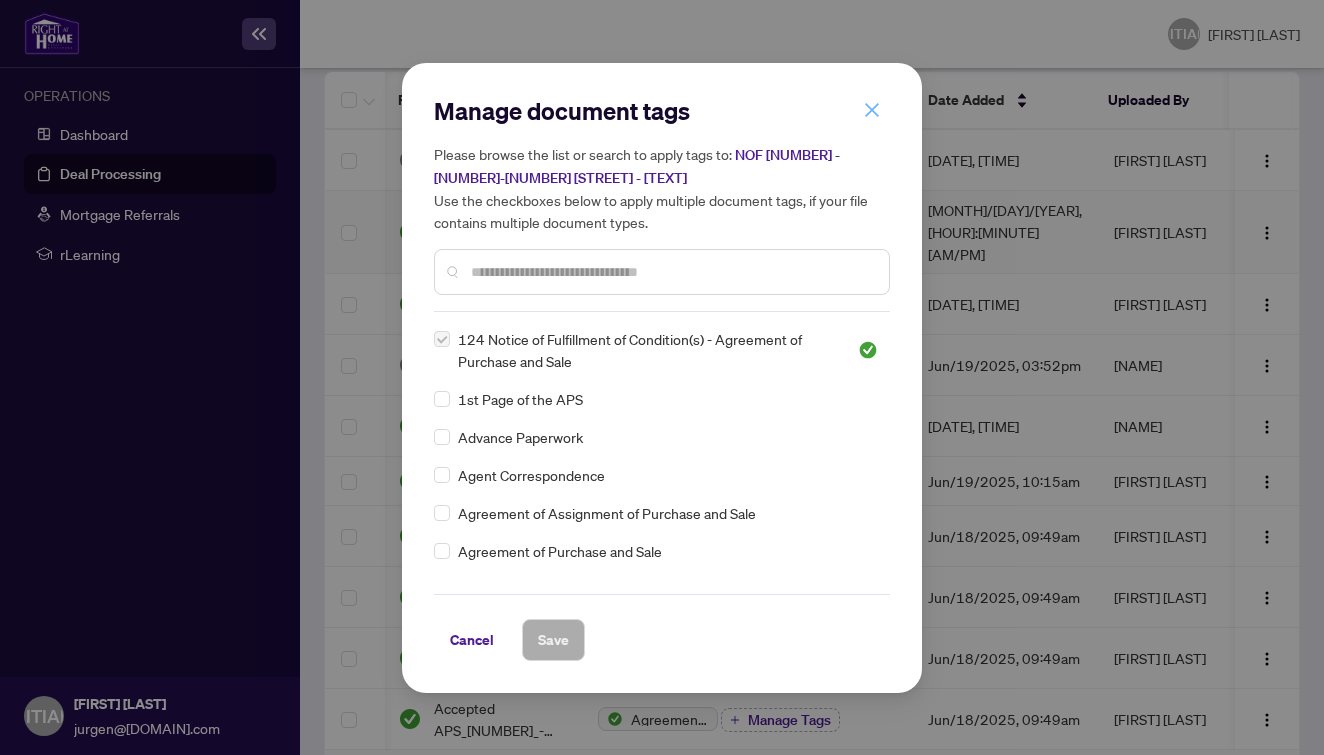 click at bounding box center [0, 0] 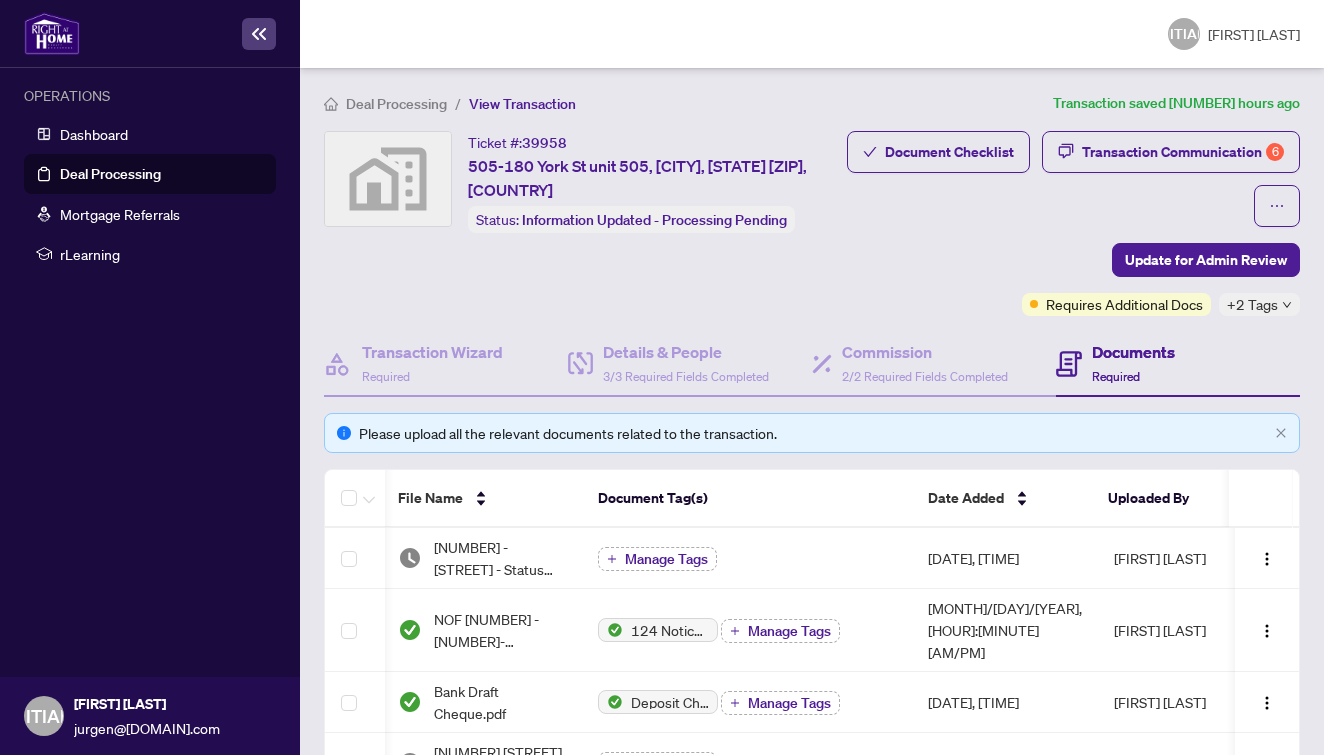 scroll, scrollTop: 0, scrollLeft: 0, axis: both 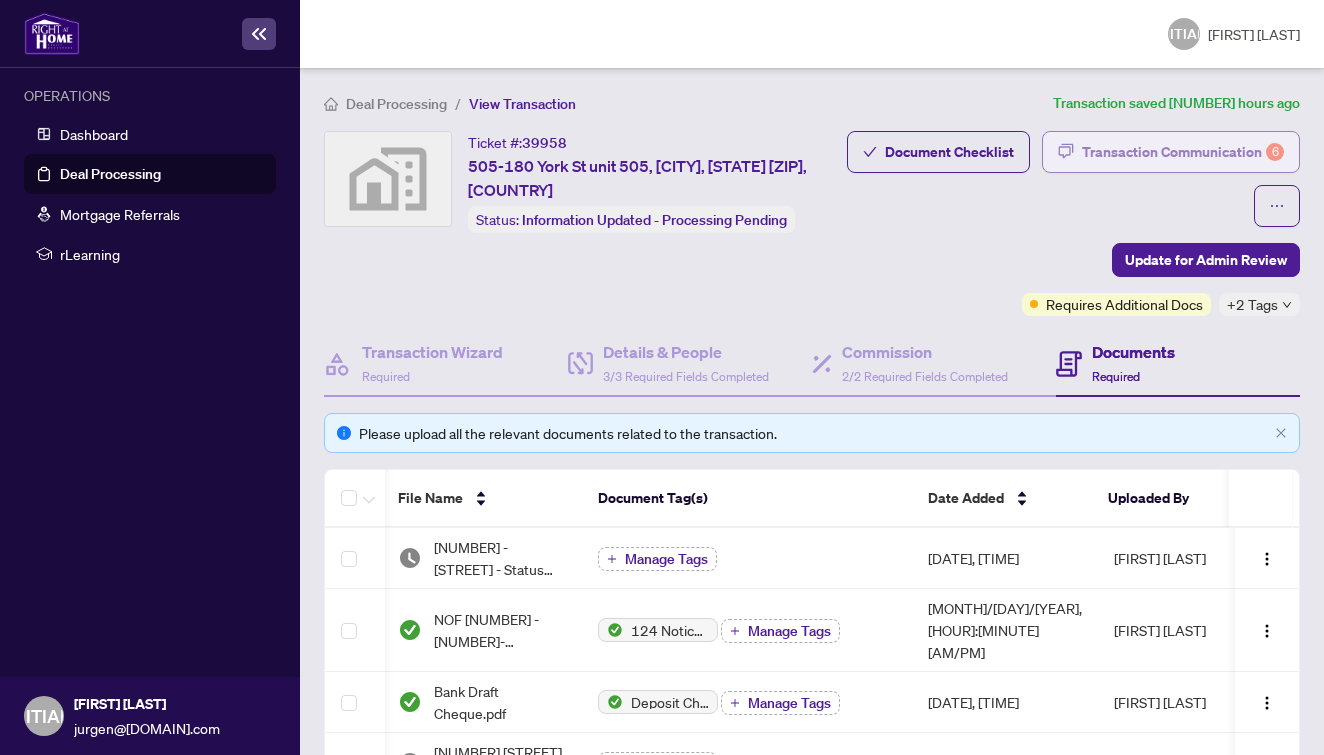 click on "Transaction Communication 6" at bounding box center (1183, 152) 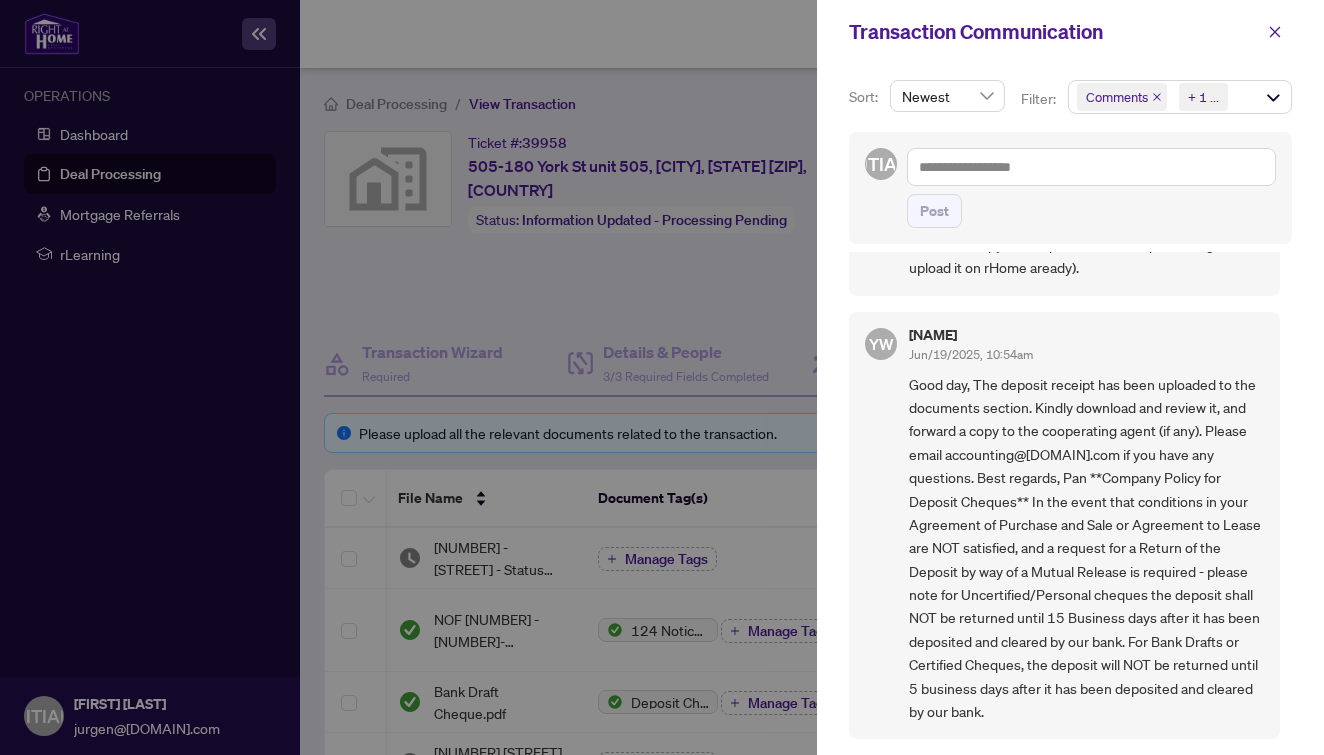 scroll, scrollTop: 1525, scrollLeft: 0, axis: vertical 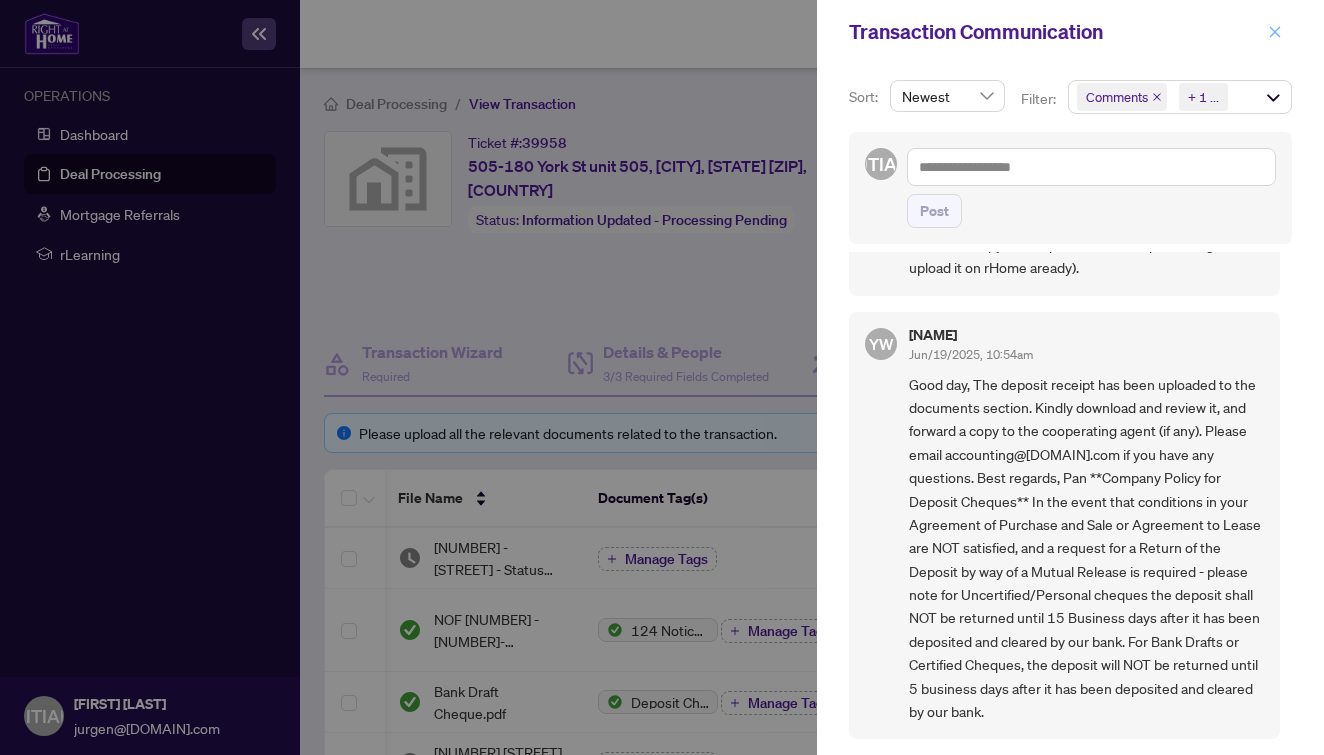 click at bounding box center (1275, 31) 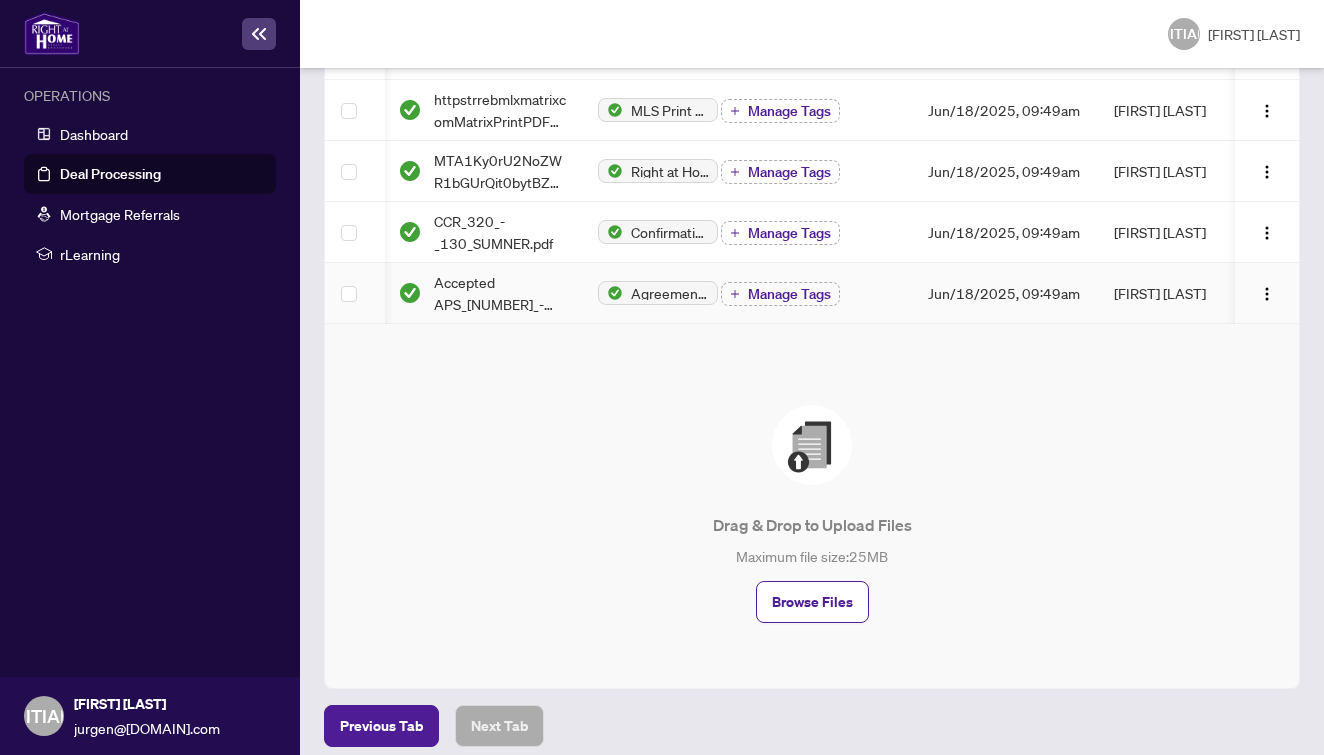scroll, scrollTop: 823, scrollLeft: 0, axis: vertical 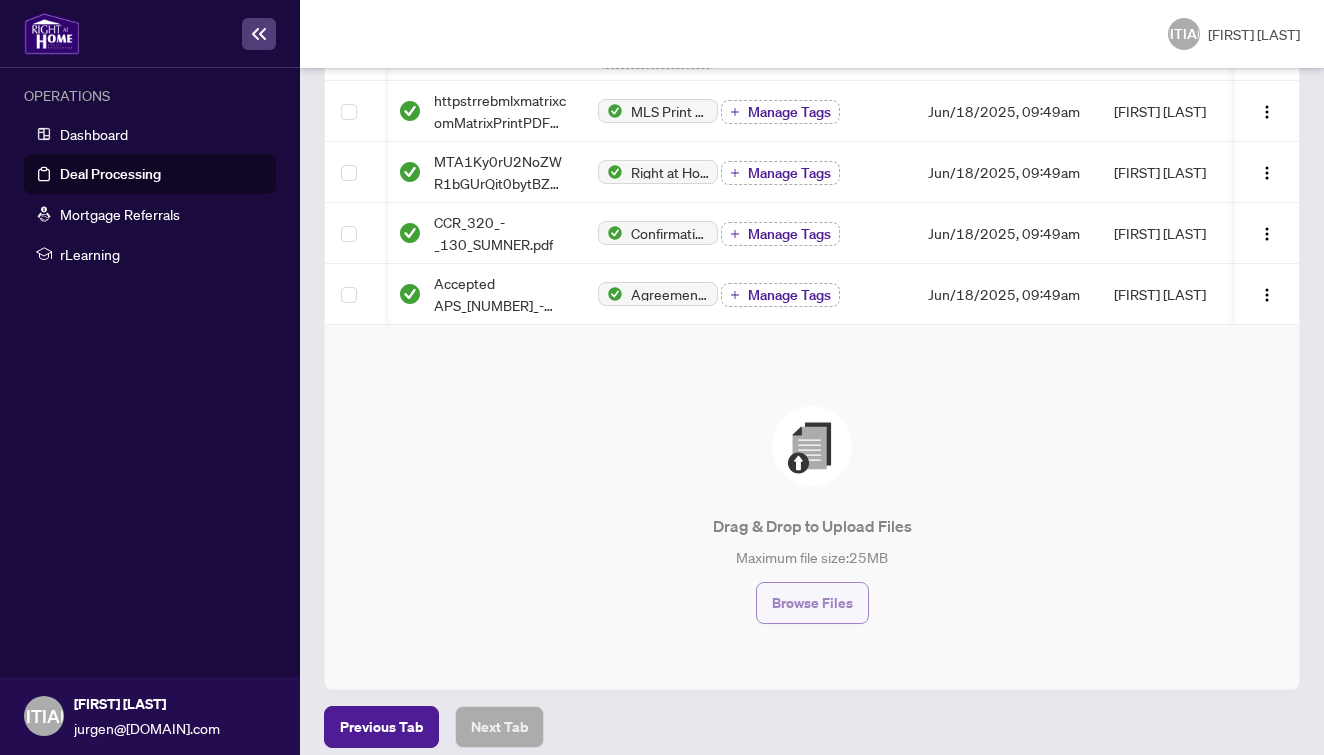 click on "Browse Files" at bounding box center [812, 603] 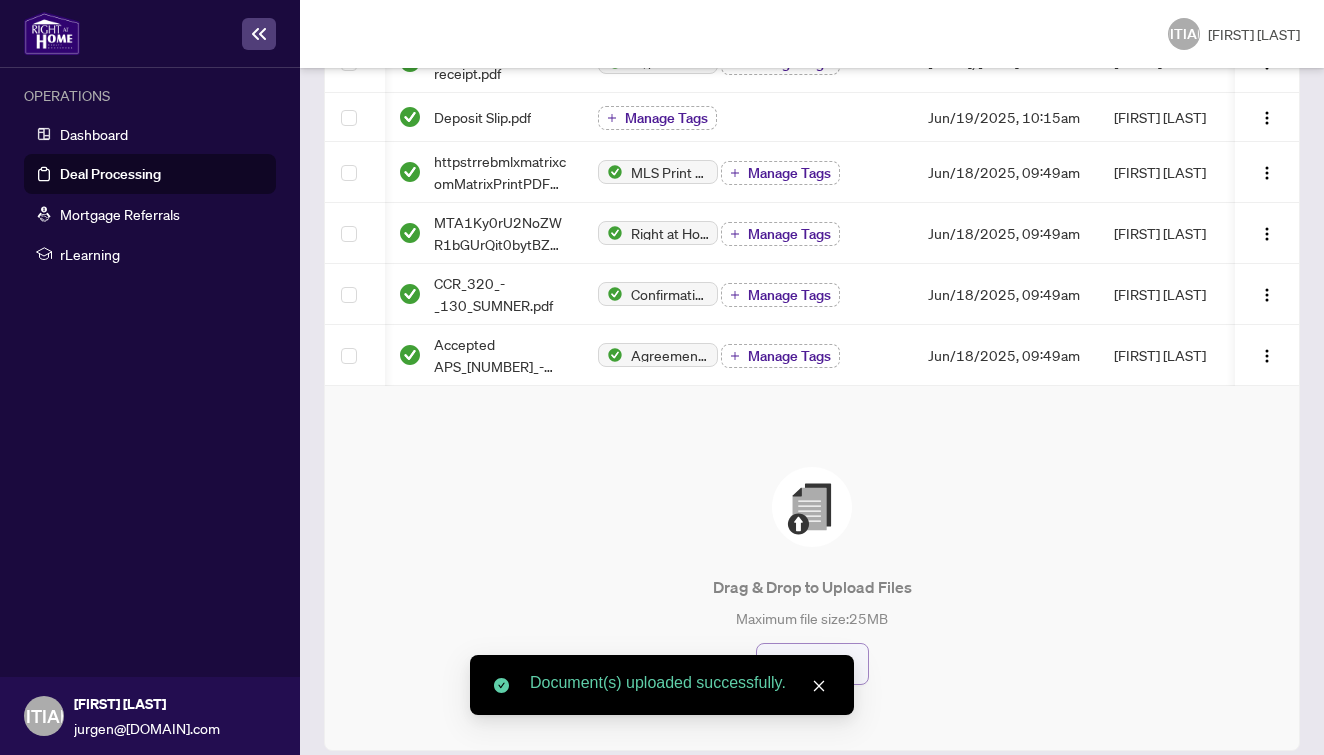 click on "Browse Files" at bounding box center [812, 664] 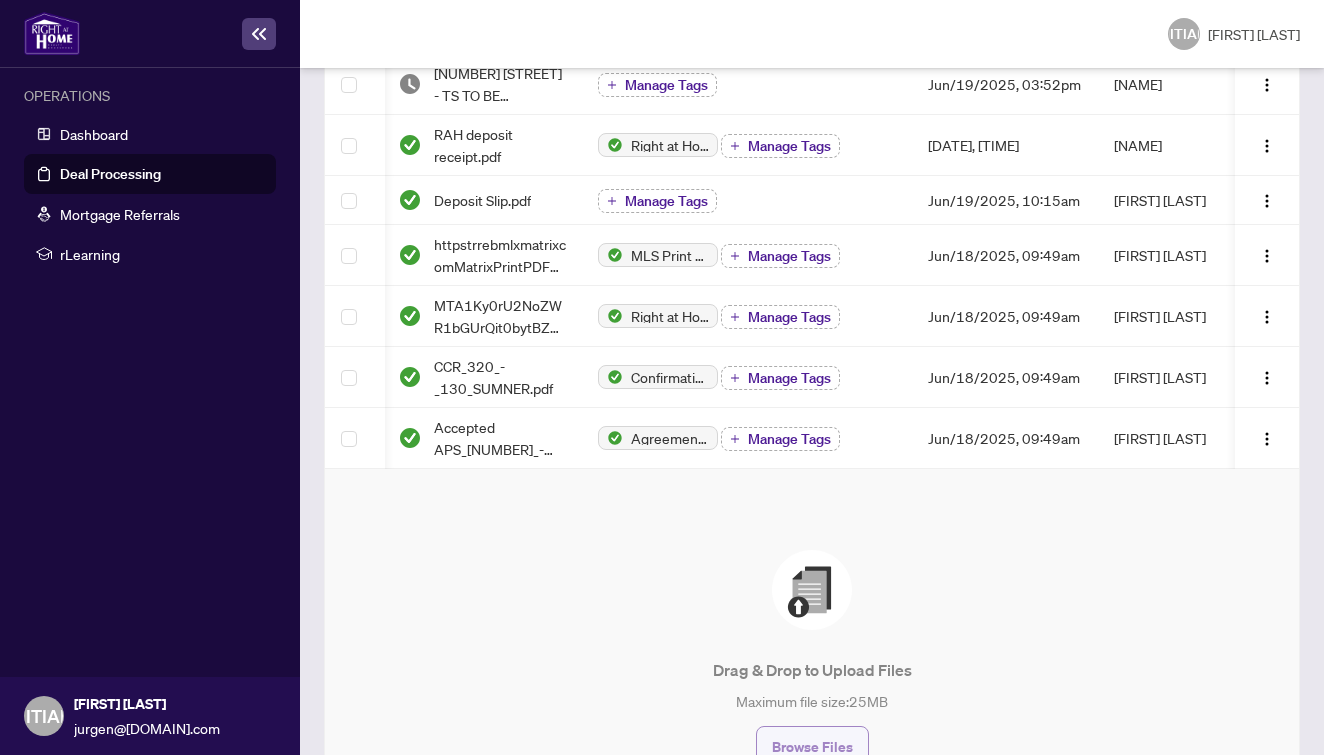 click on "Browse Files" at bounding box center (812, 747) 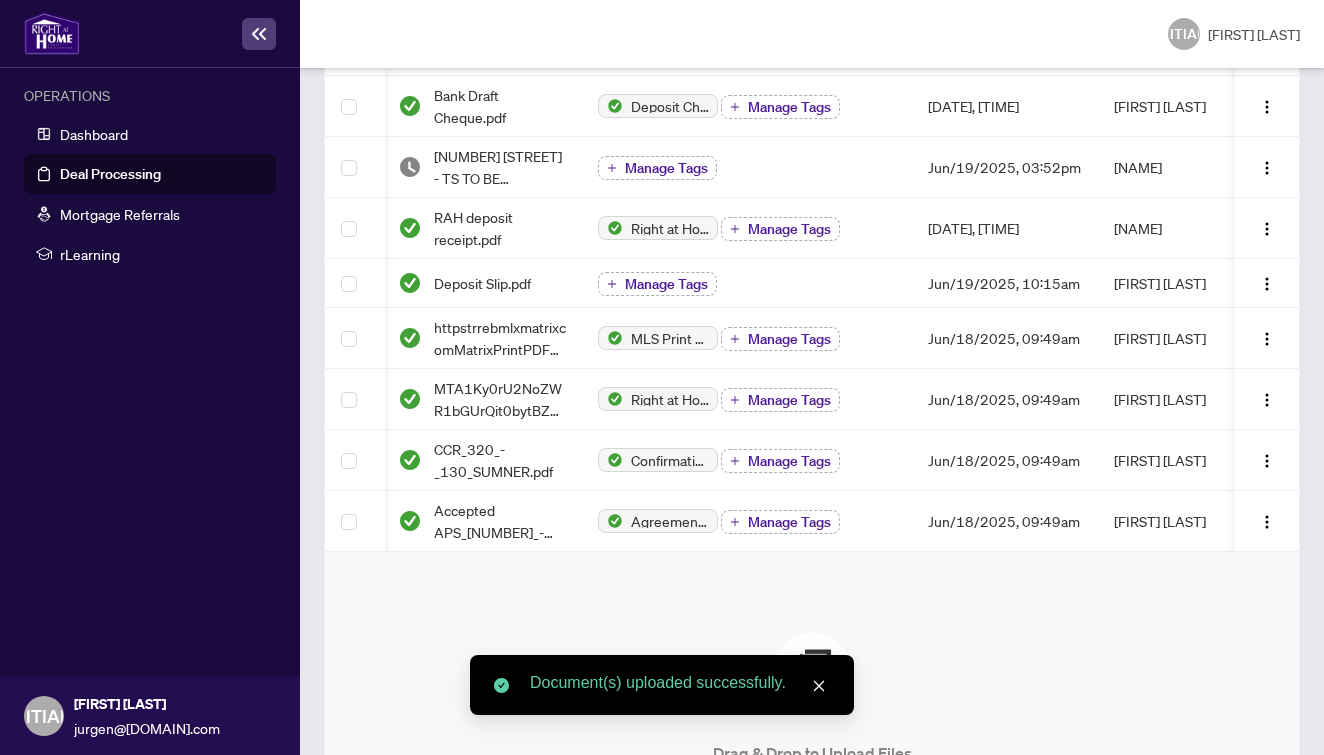 scroll, scrollTop: 0, scrollLeft: 0, axis: both 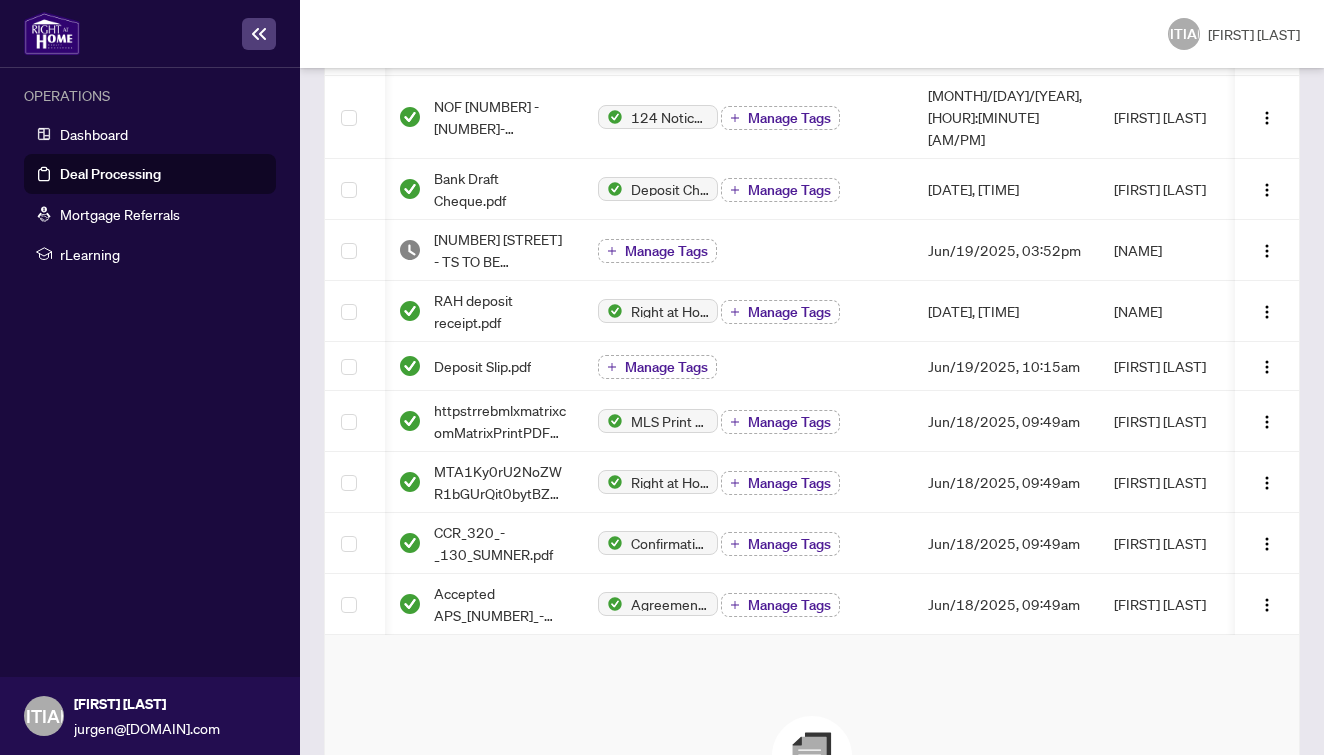 click at bounding box center (812, 756) 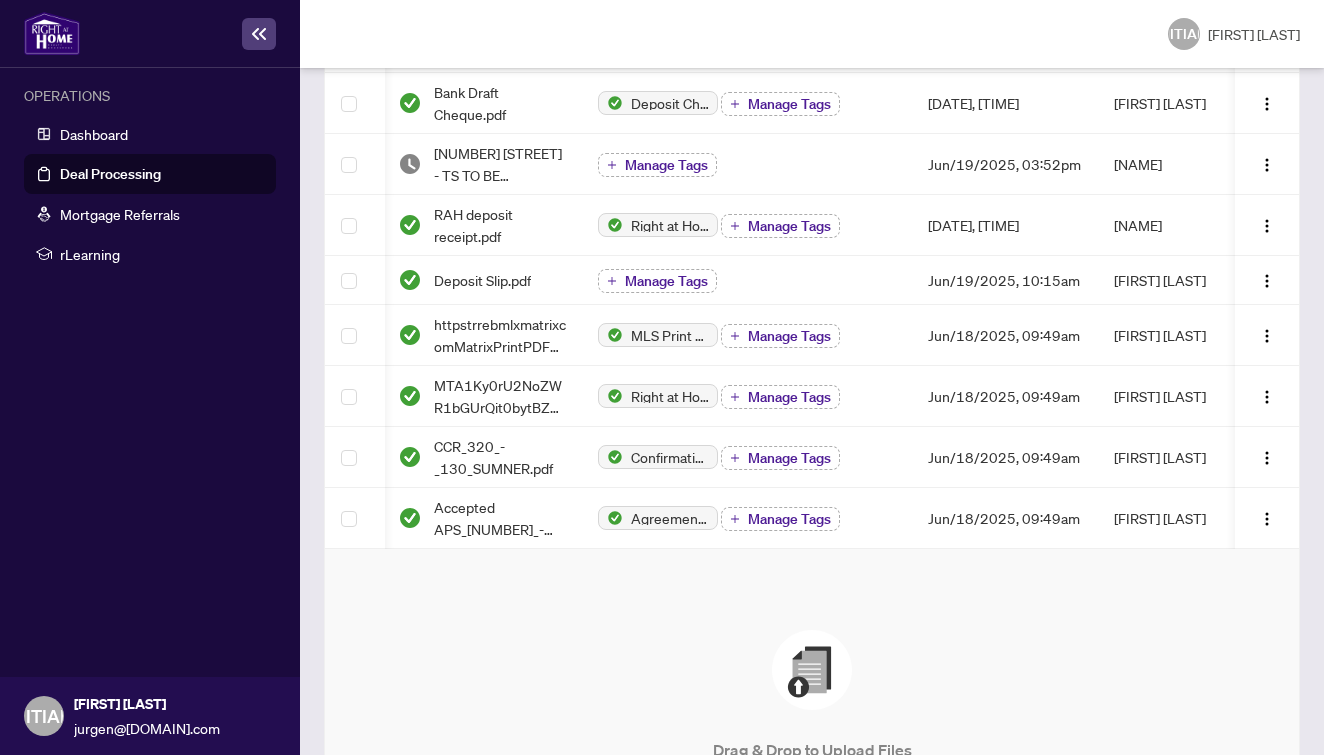 scroll, scrollTop: 914, scrollLeft: 0, axis: vertical 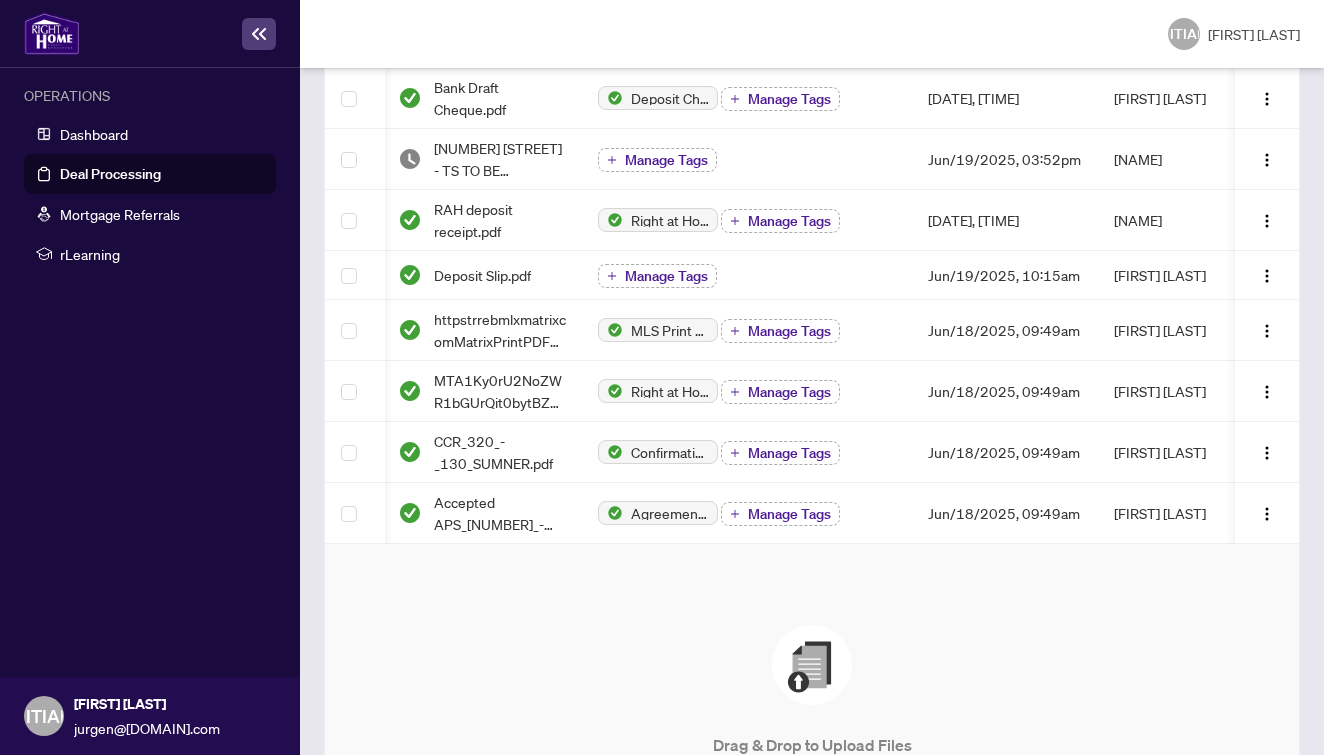 click on "Browse Files" at bounding box center [812, 822] 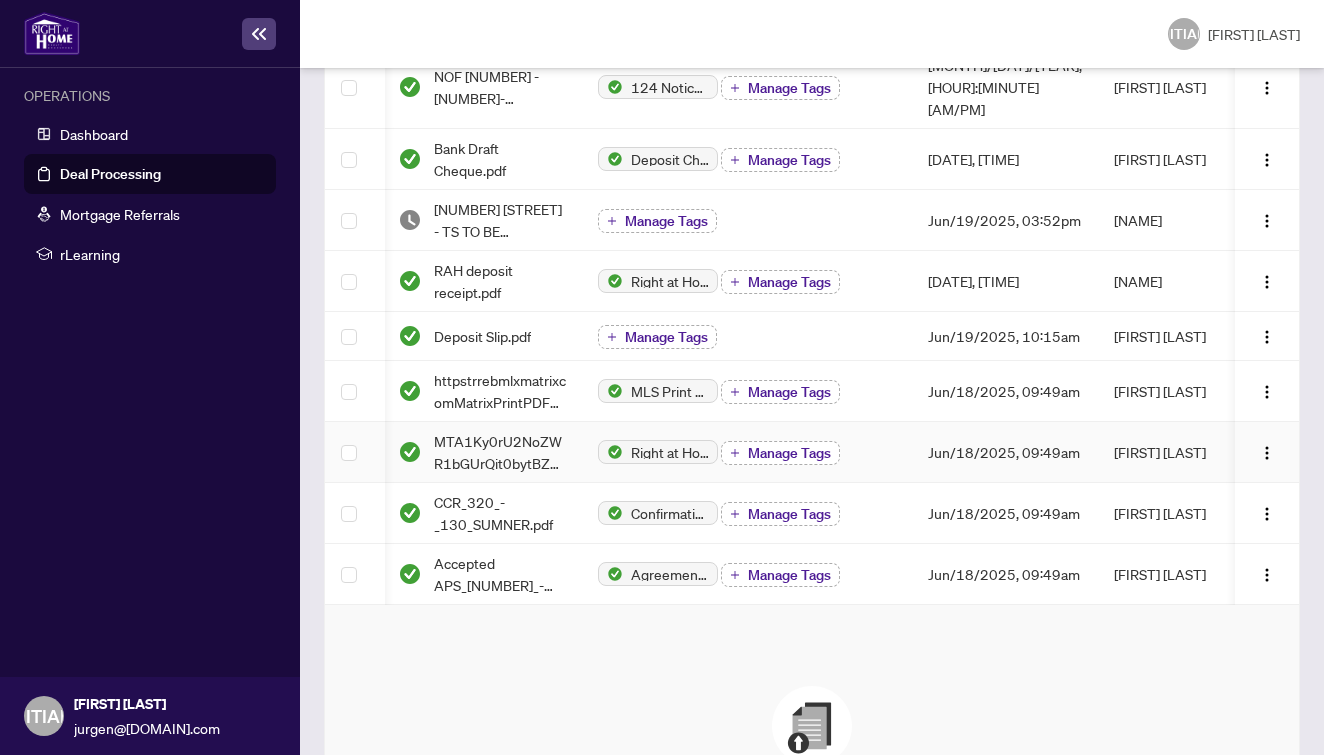 click on "Manage Tags" at bounding box center [789, 453] 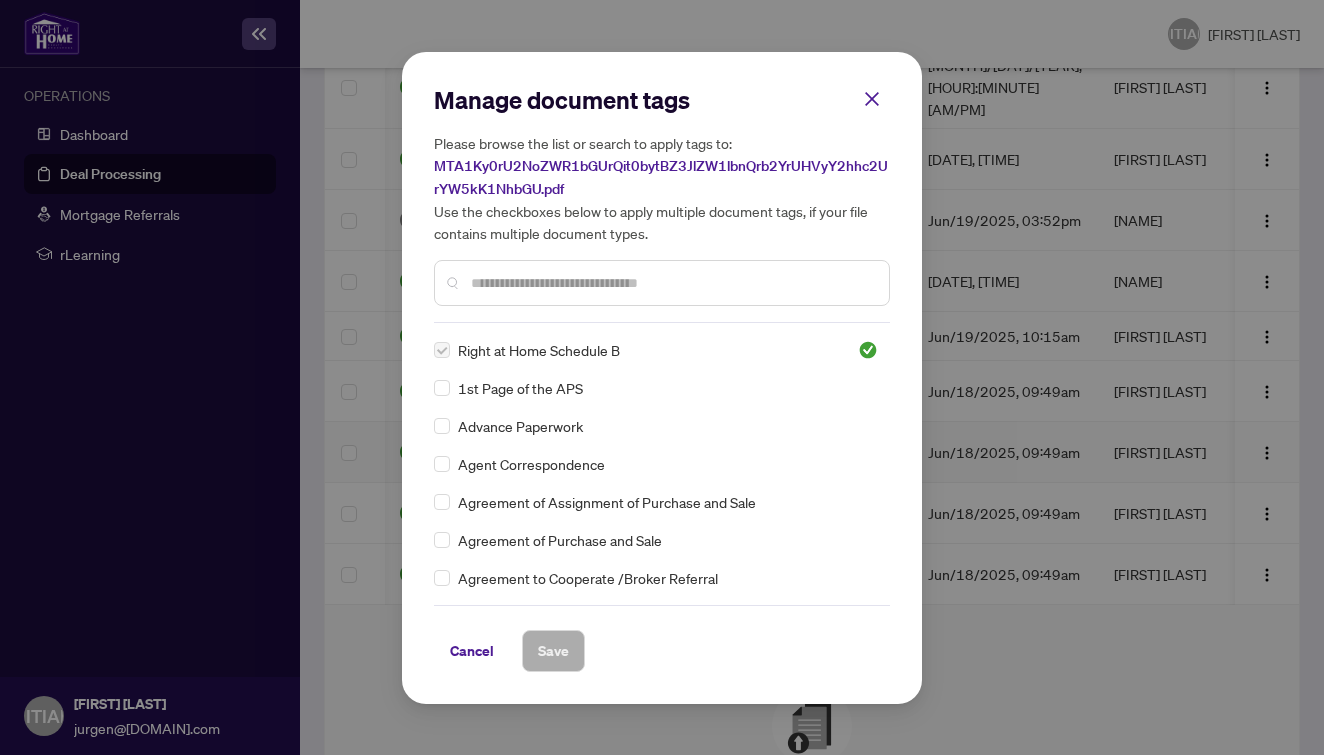 click on "Manage document tags Please browse the list or search to apply tags to:   MTA1Ky0rU2NoZWR1bGUrQit0bytBZ3JlZW1lbnQrb2YrUHVyY2hhc2UrYW5kK1NhbGU.pdf   Use the checkboxes below to apply multiple document tags, if your file contains multiple document types.   Right at Home Schedule B 1st Page of the APS Advance Paperwork Agent Correspondence Agreement of Assignment of Purchase and Sale Agreement of Purchase and Sale Agreement to Cooperate /Broker Referral Agreement to Lease Articles of Incorporation Back to Vendor Letter Belongs to Another Transaction Builder's Consent Buyer Designated Representation Agreement Buyer Designated Representation Agreement Buyers Lawyer Information Certificate of Estate Trustee(s) Client Refused to Sign Closing Date Change Co-op Brokerage Commission Statement Co-op EFT Co-operating Indemnity Agreement Commission Adjustment Commission Agreement Commission Calculation Commission Statement Sent Commission Statement Sent to Landlord Commission Statement Sent to Lawyer Copy of Deposit Type" at bounding box center [662, 377] 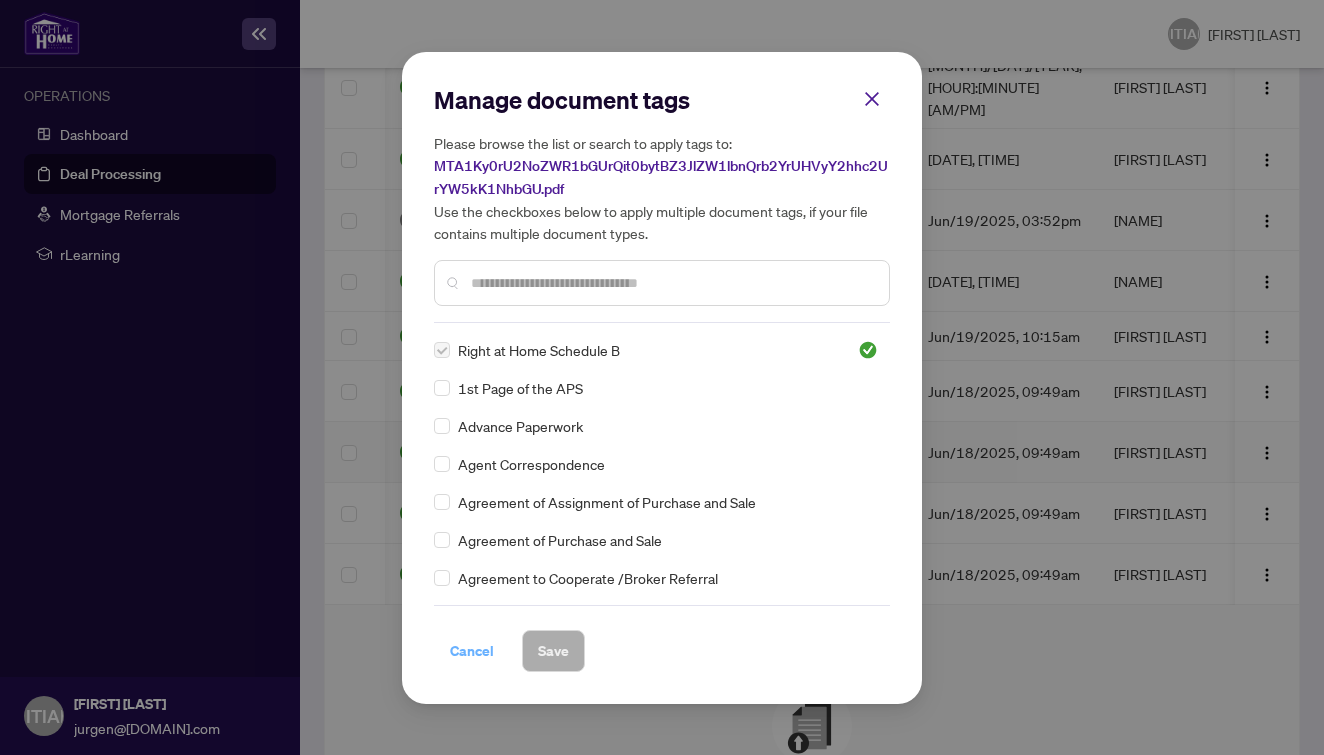click on "Cancel" at bounding box center [0, 0] 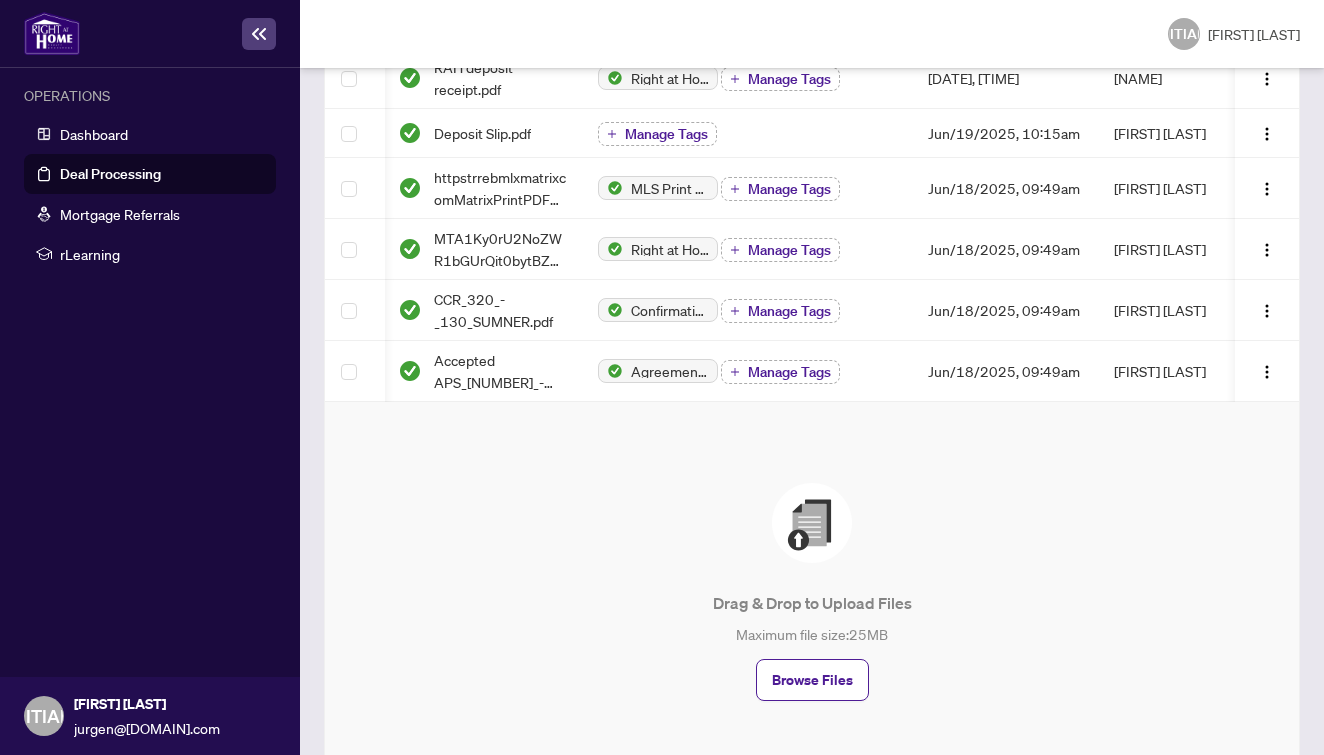 scroll, scrollTop: 1116, scrollLeft: 0, axis: vertical 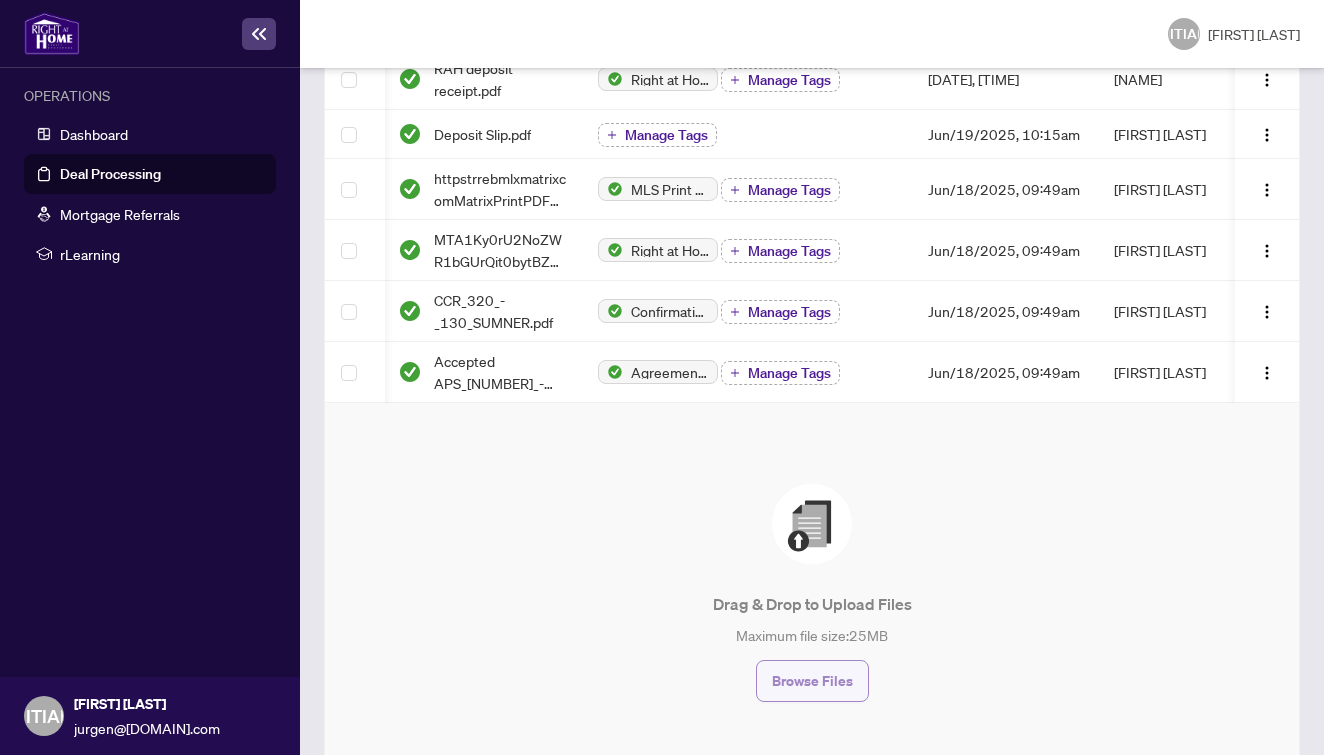 click on "Browse Files" at bounding box center [812, 681] 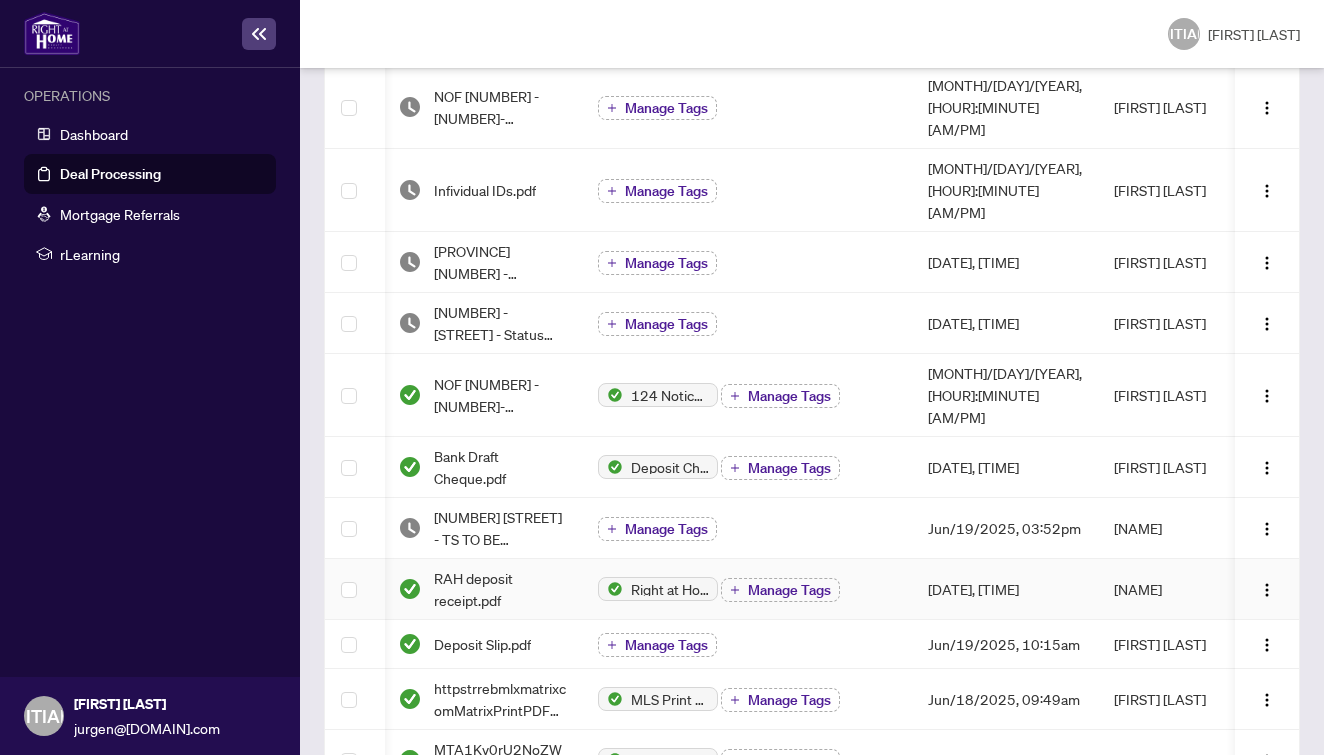 scroll, scrollTop: 612, scrollLeft: 0, axis: vertical 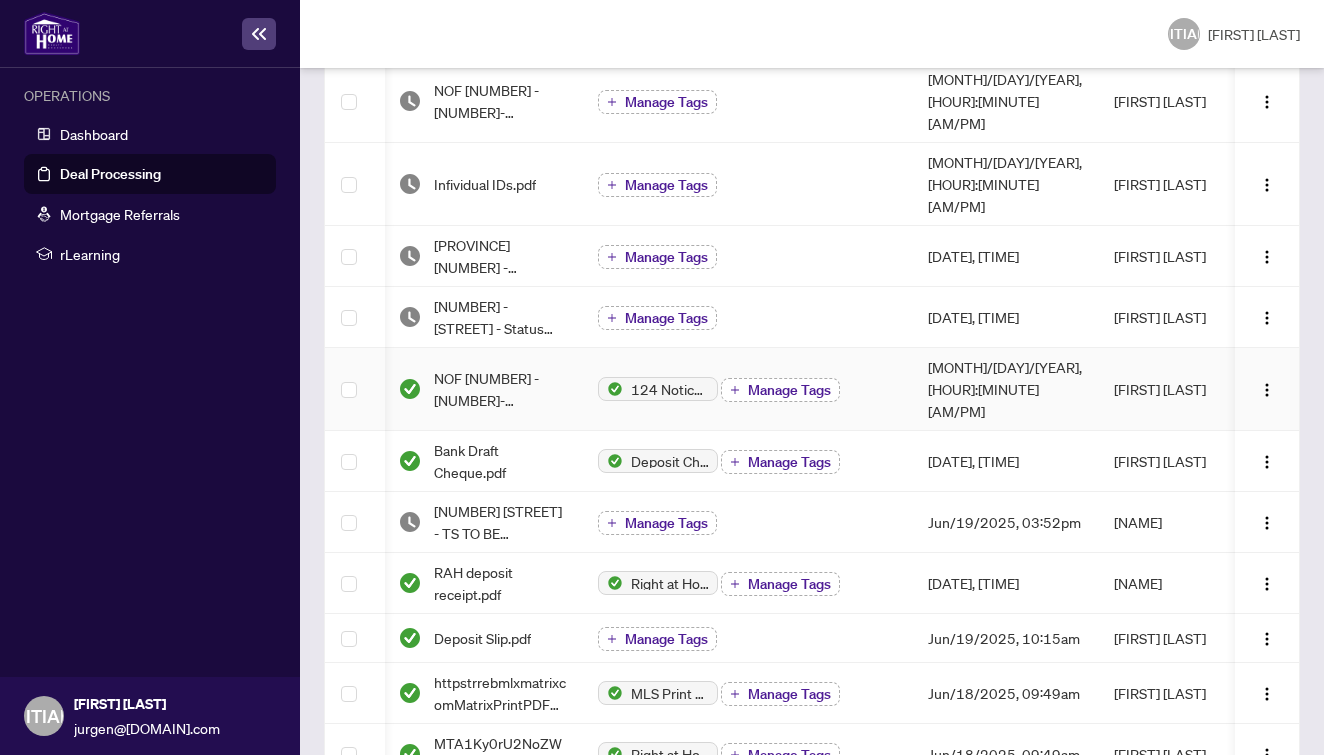 click on "Manage Tags" at bounding box center [789, 390] 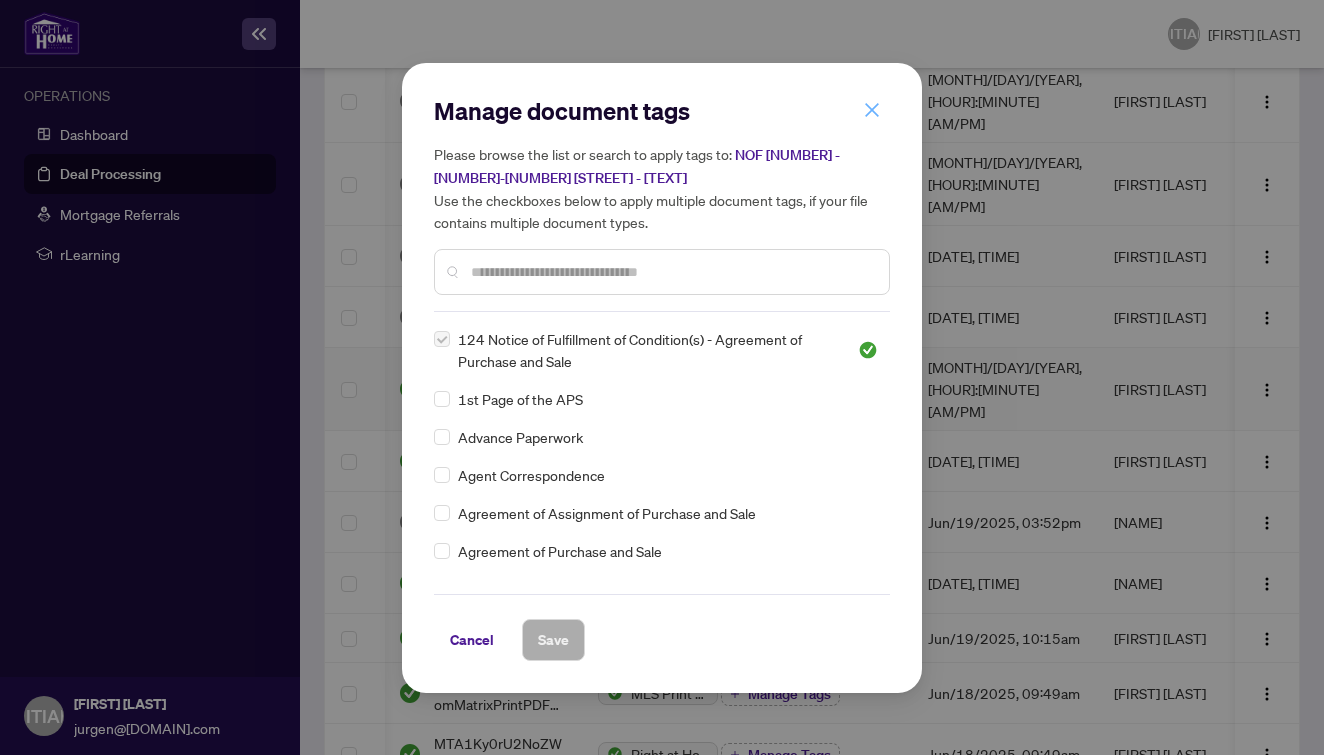 click at bounding box center [0, 0] 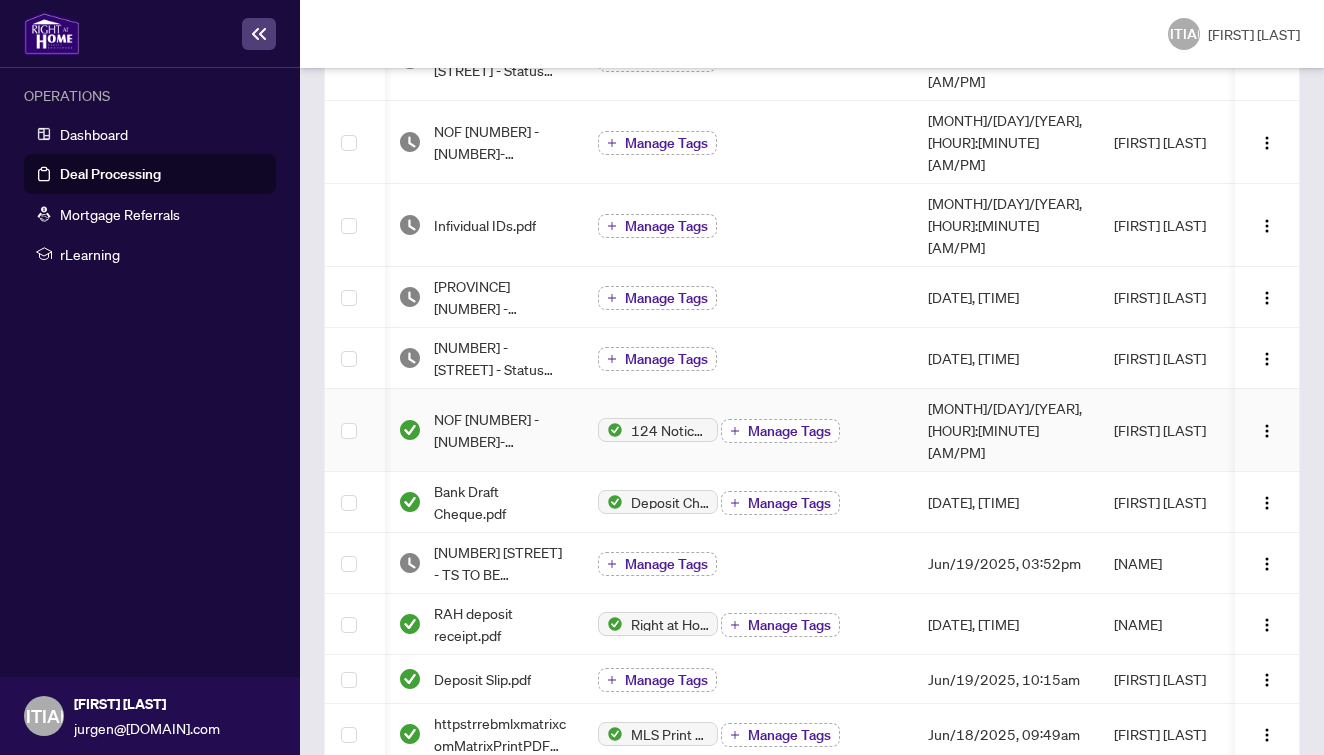 scroll, scrollTop: 569, scrollLeft: 0, axis: vertical 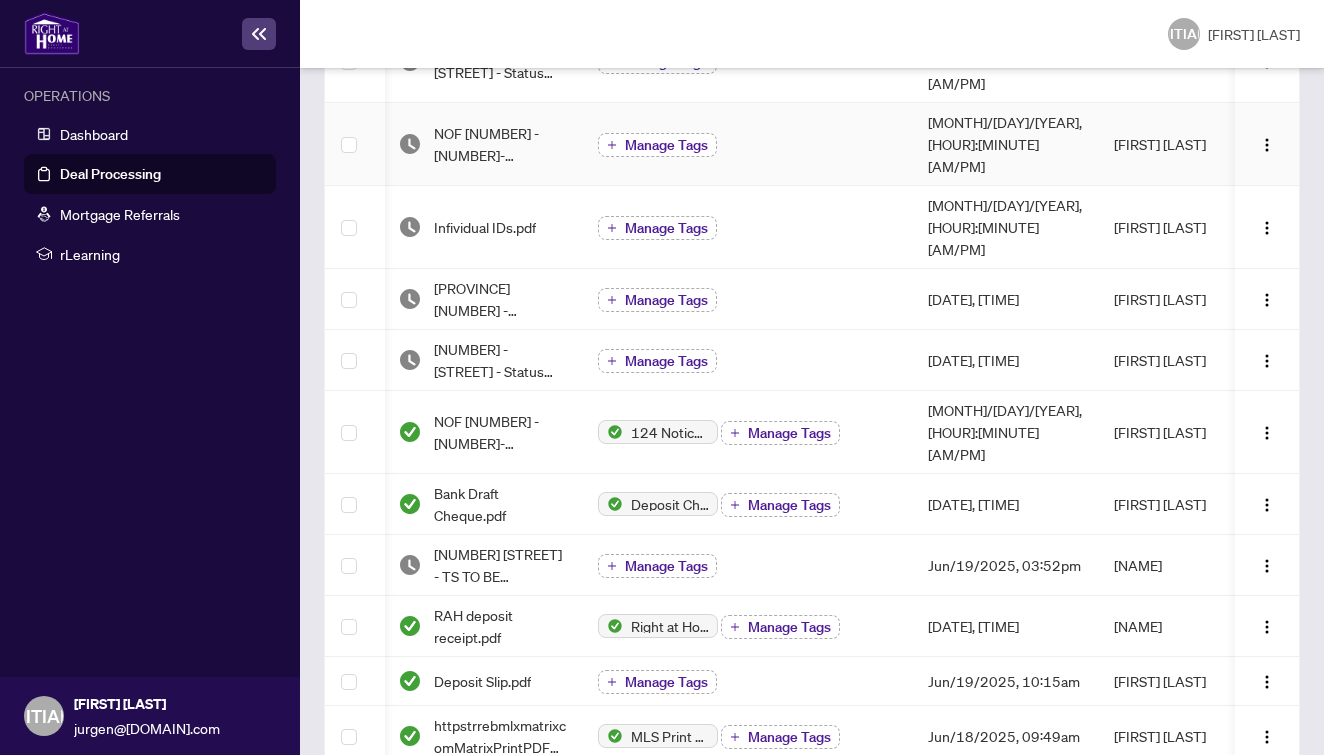 click on "Manage Tags" at bounding box center [666, 145] 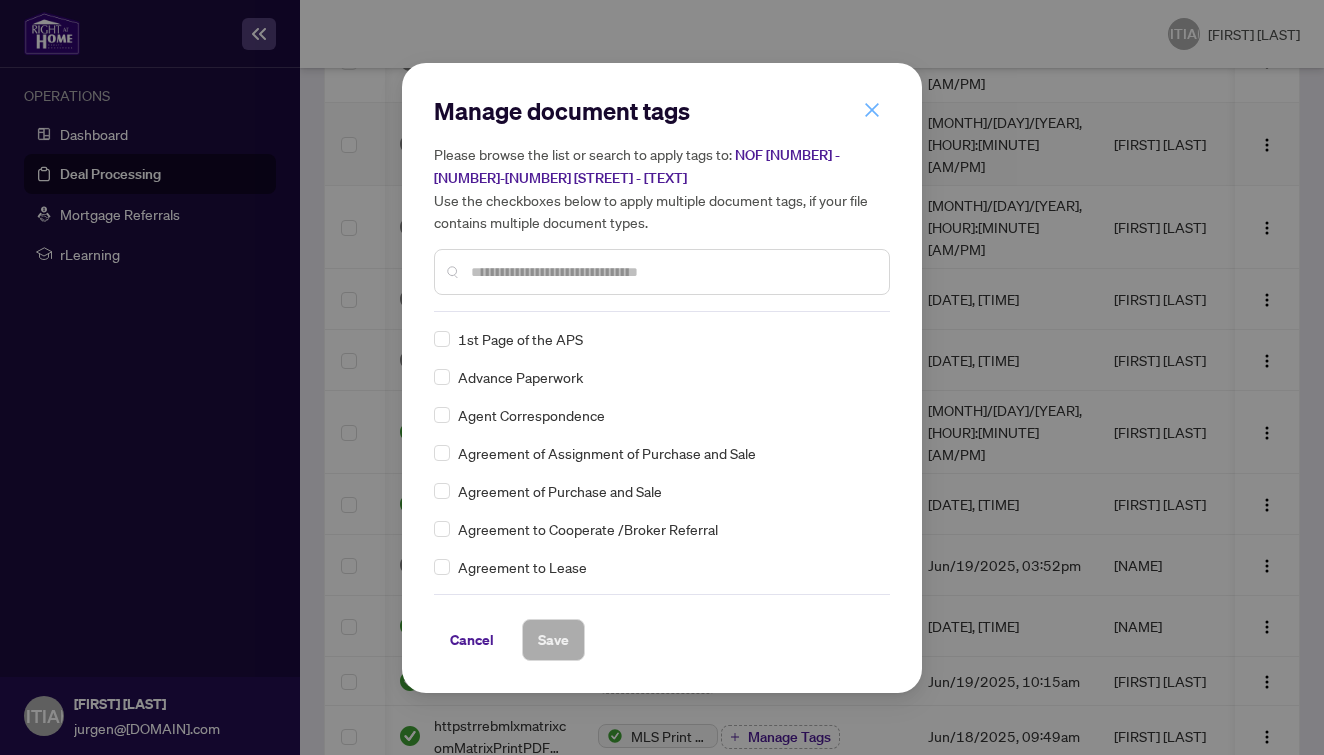 click at bounding box center (0, 0) 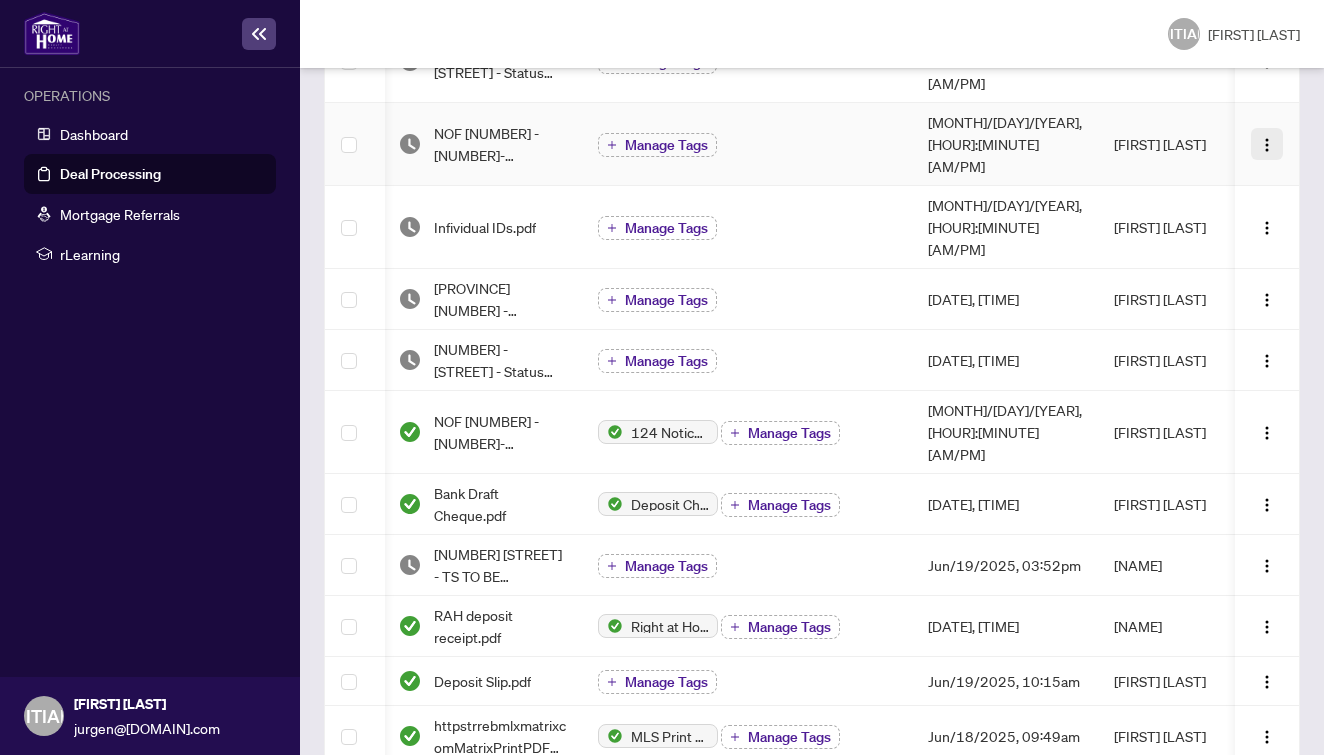 click at bounding box center (1267, 144) 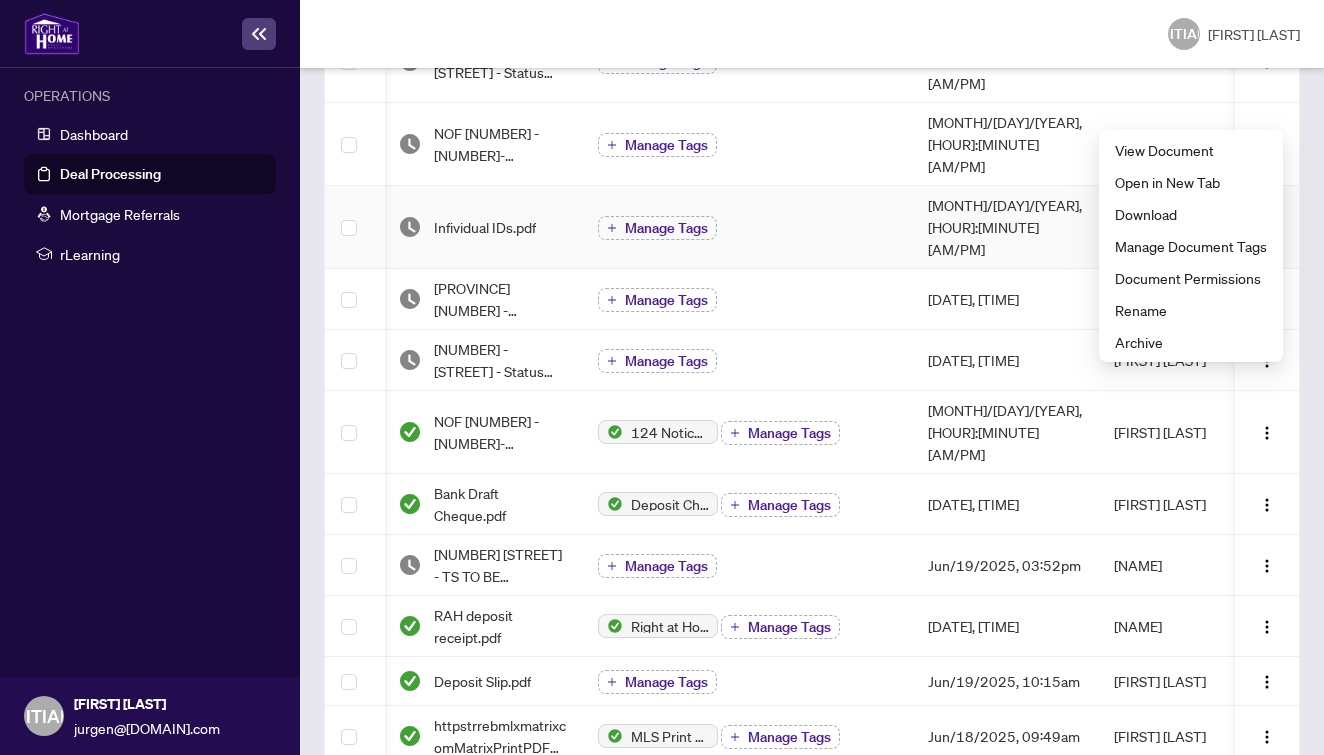 click on "Manage Tags" at bounding box center (482, 227) 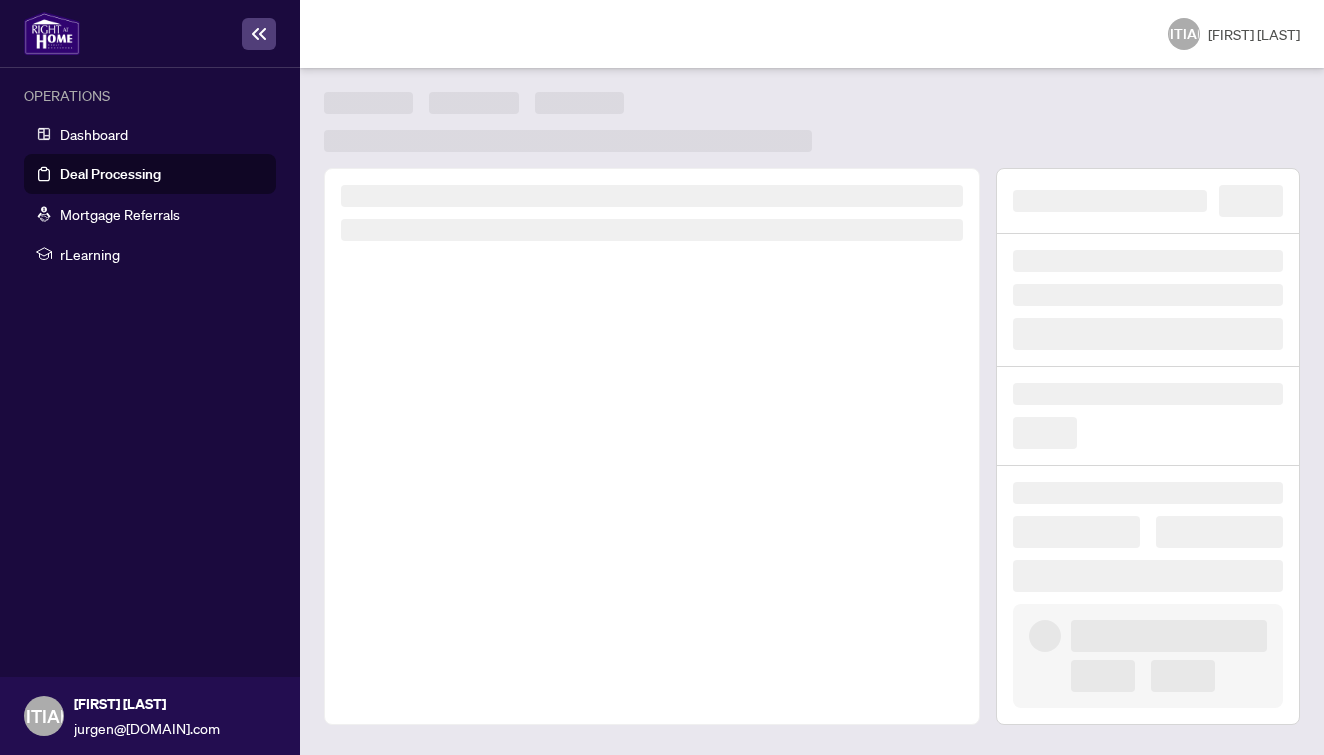 scroll, scrollTop: 0, scrollLeft: 0, axis: both 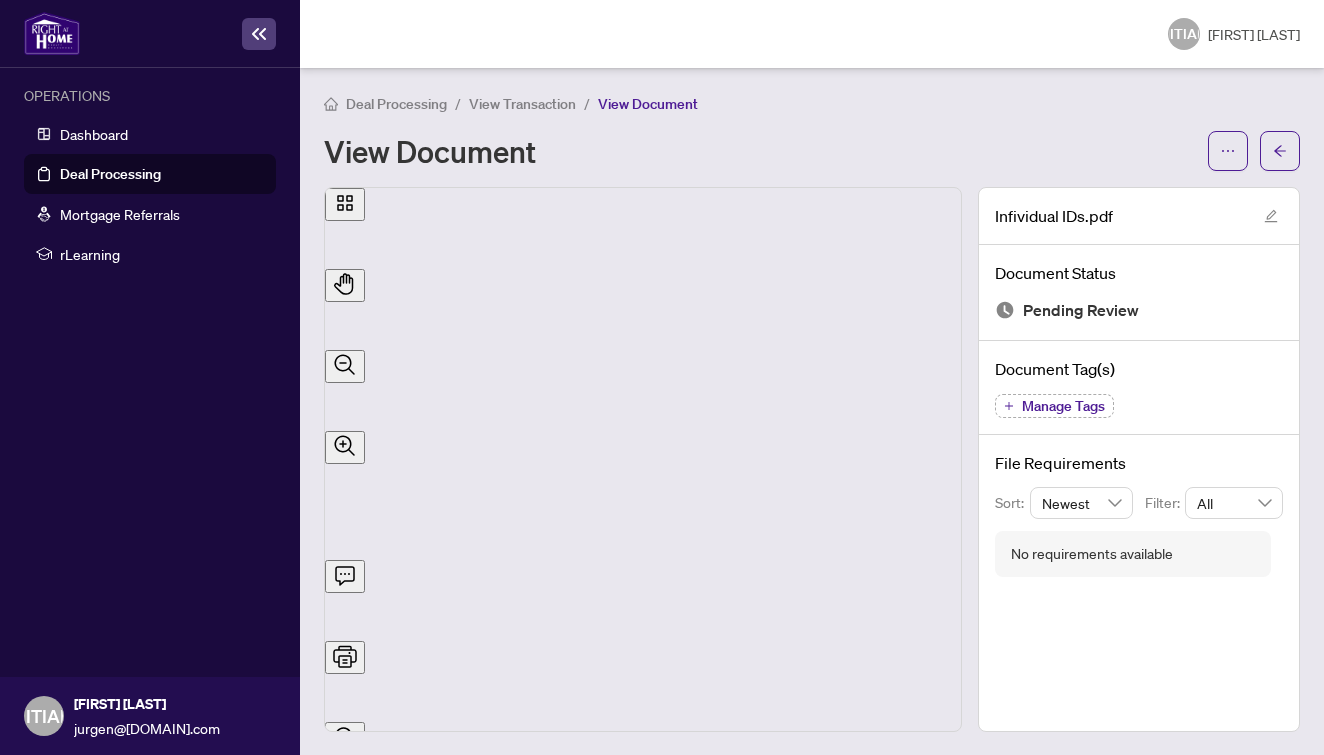 click on "View Transaction" at bounding box center [522, 103] 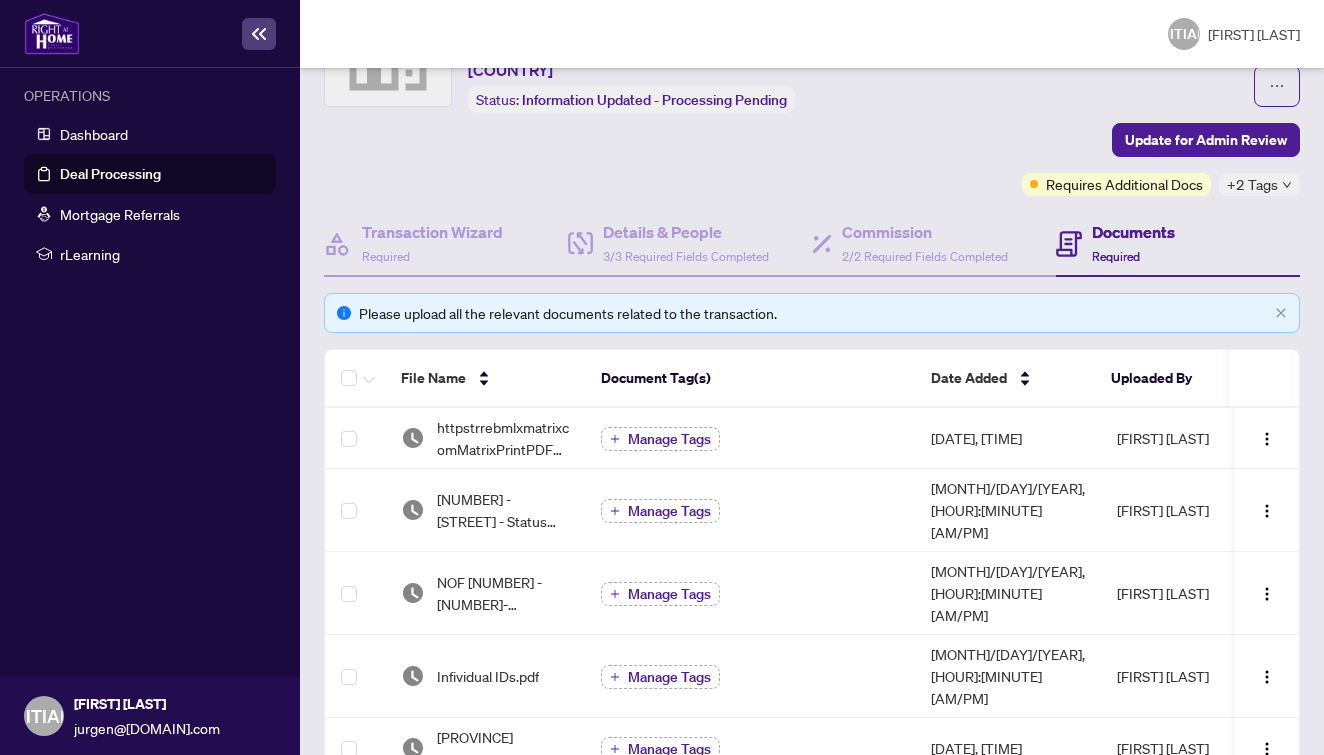 scroll, scrollTop: 198, scrollLeft: 0, axis: vertical 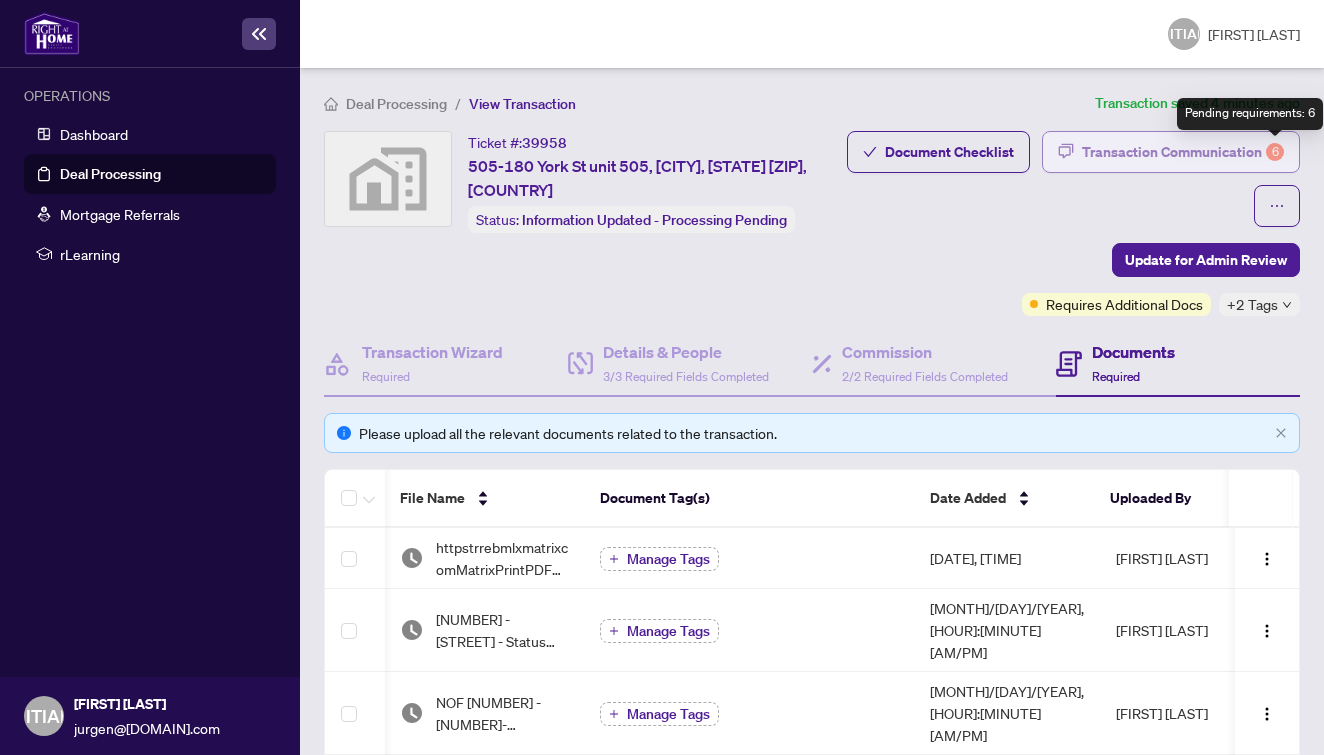 click on "6" at bounding box center (1275, 152) 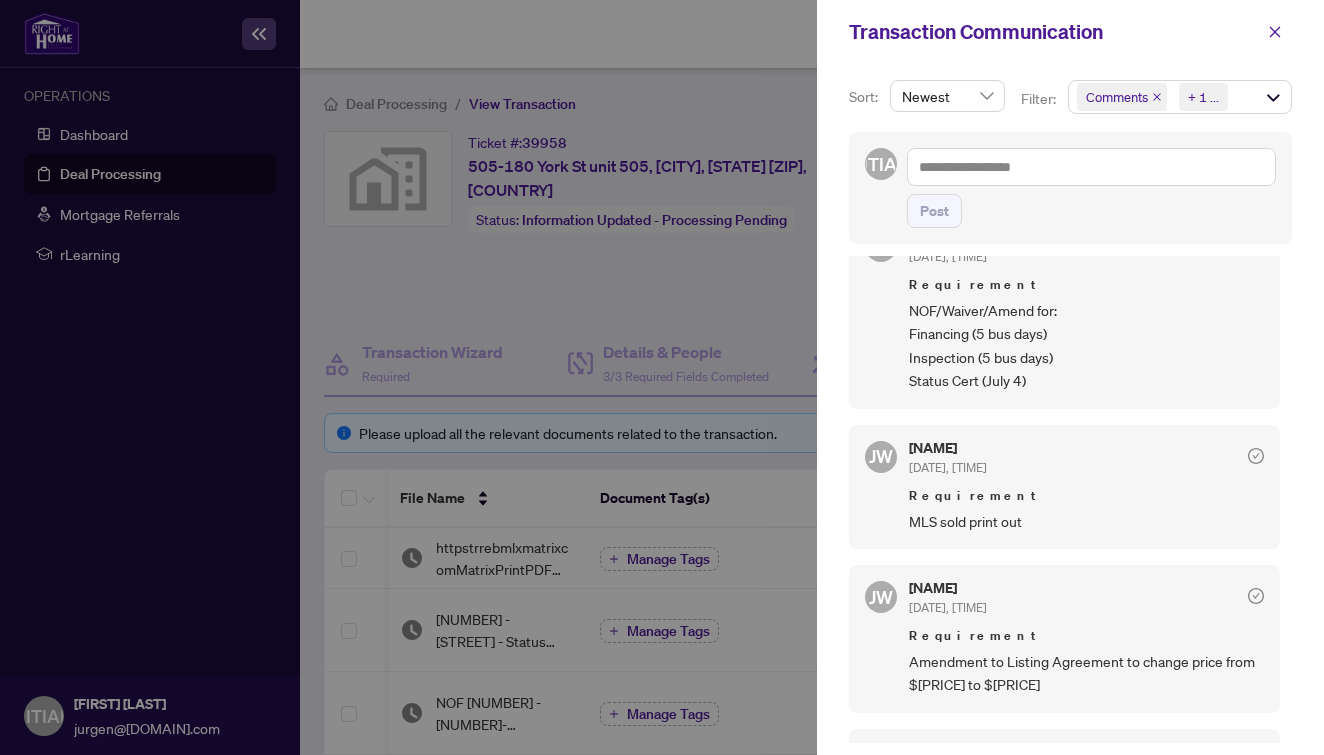 scroll, scrollTop: 53, scrollLeft: 0, axis: vertical 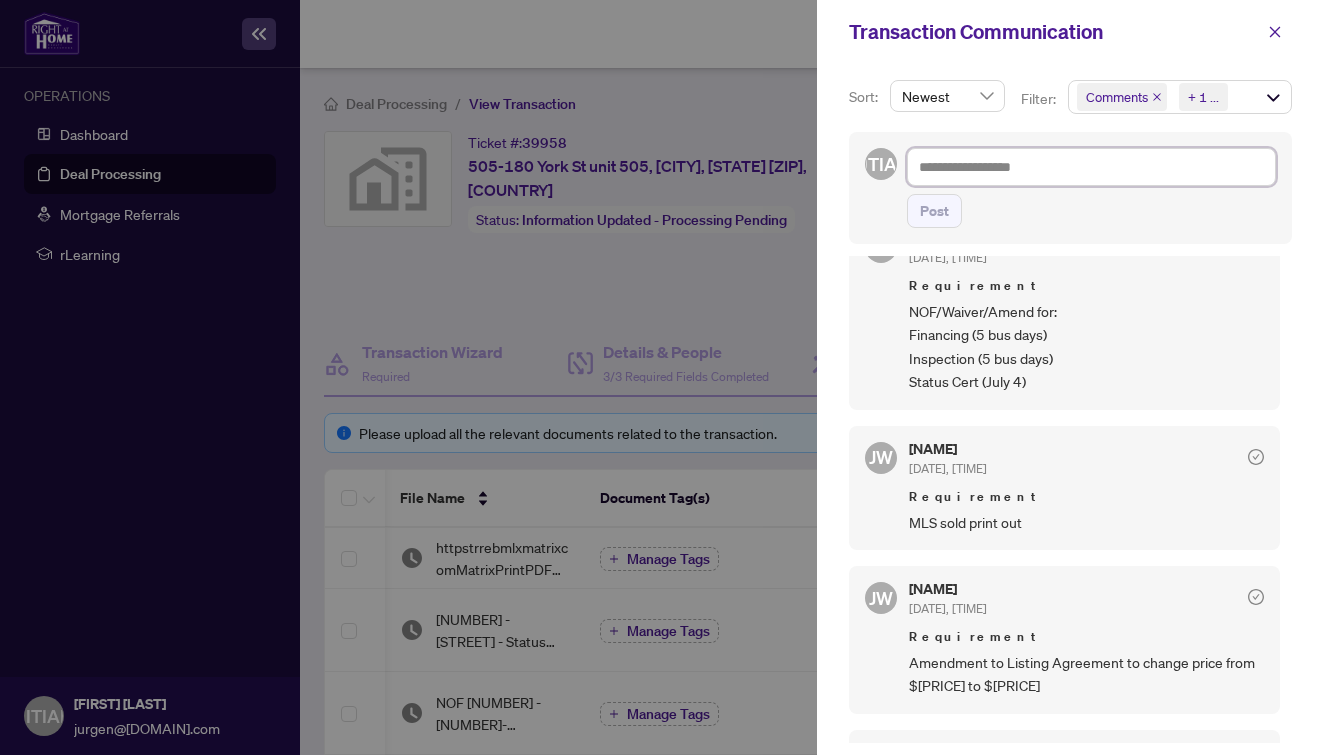 click at bounding box center [1091, 167] 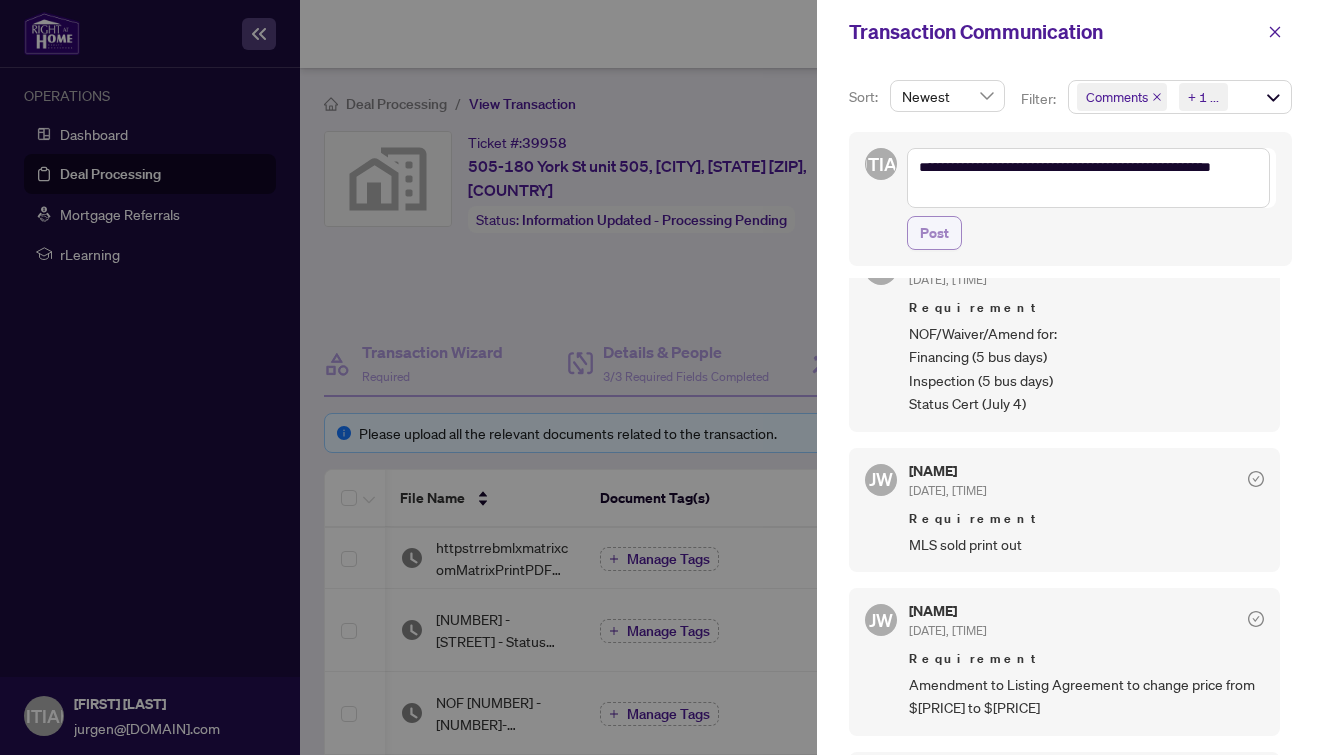 click on "Post" at bounding box center [934, 233] 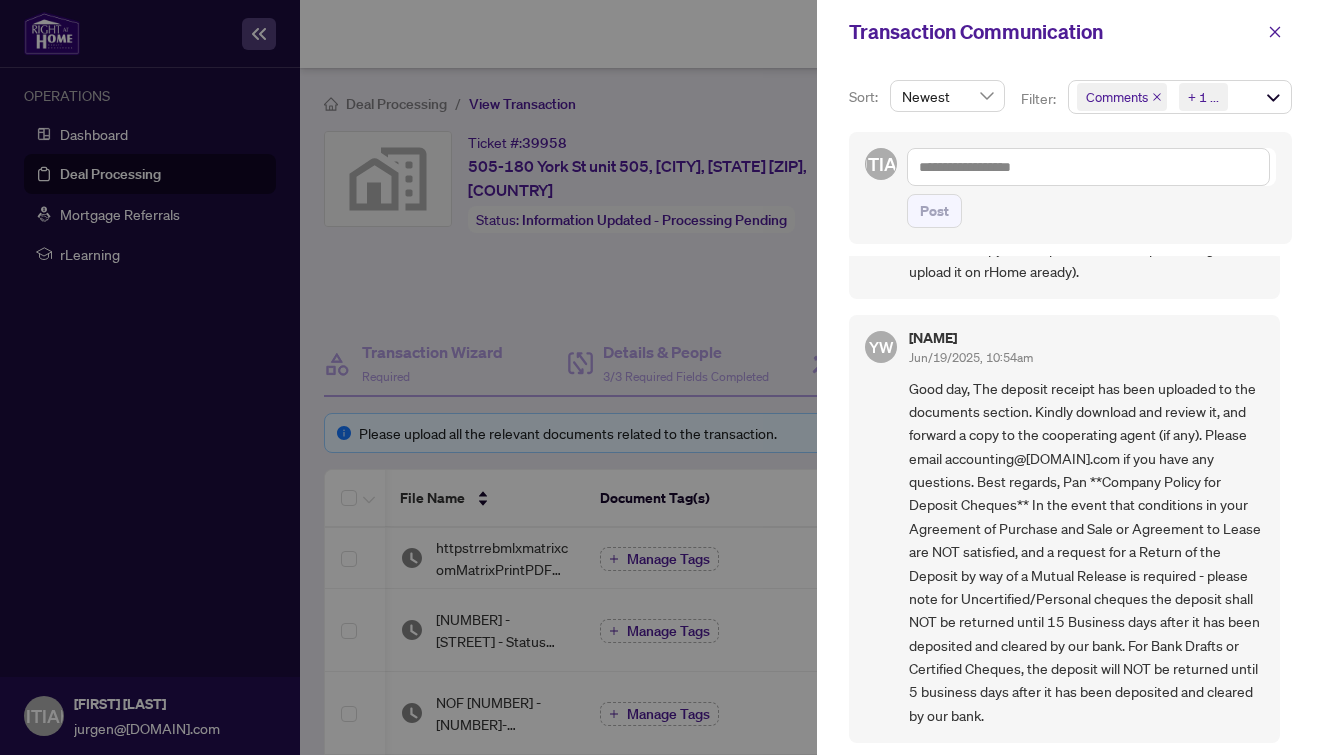 scroll, scrollTop: 1664, scrollLeft: 0, axis: vertical 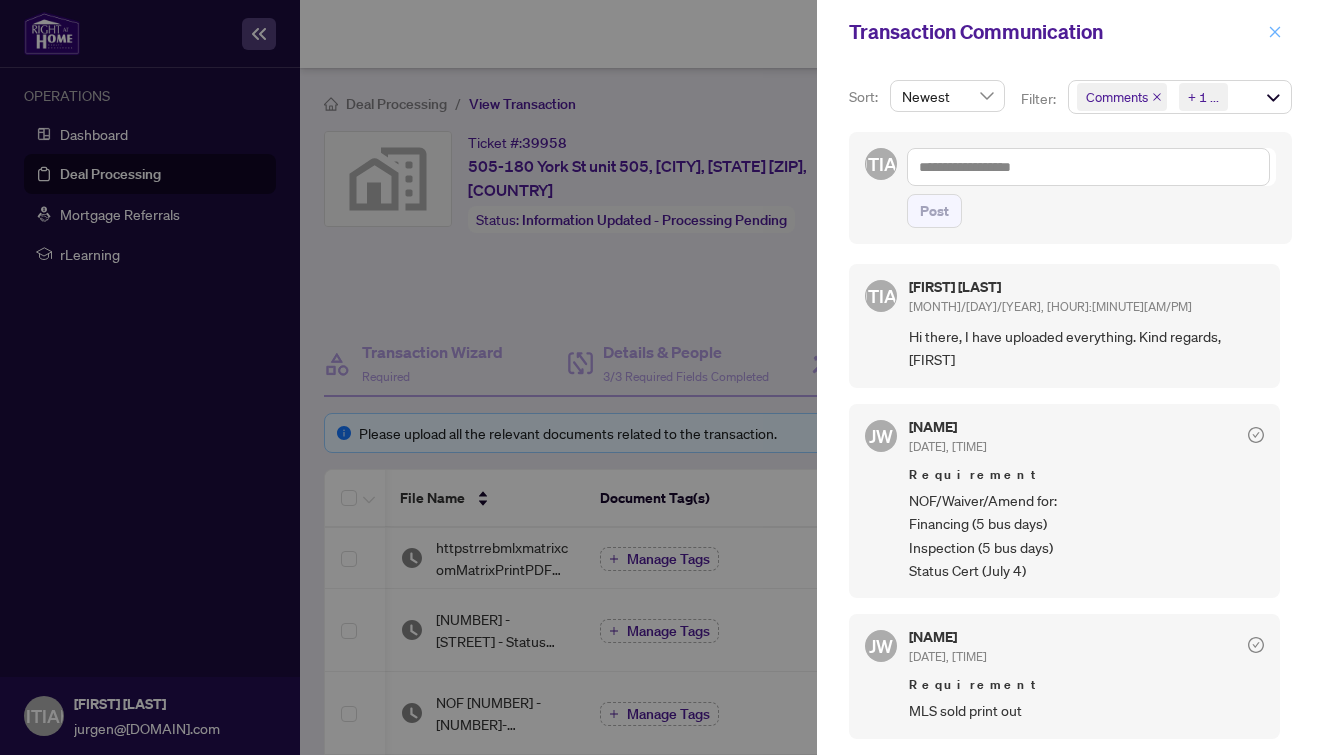 click at bounding box center [1275, 32] 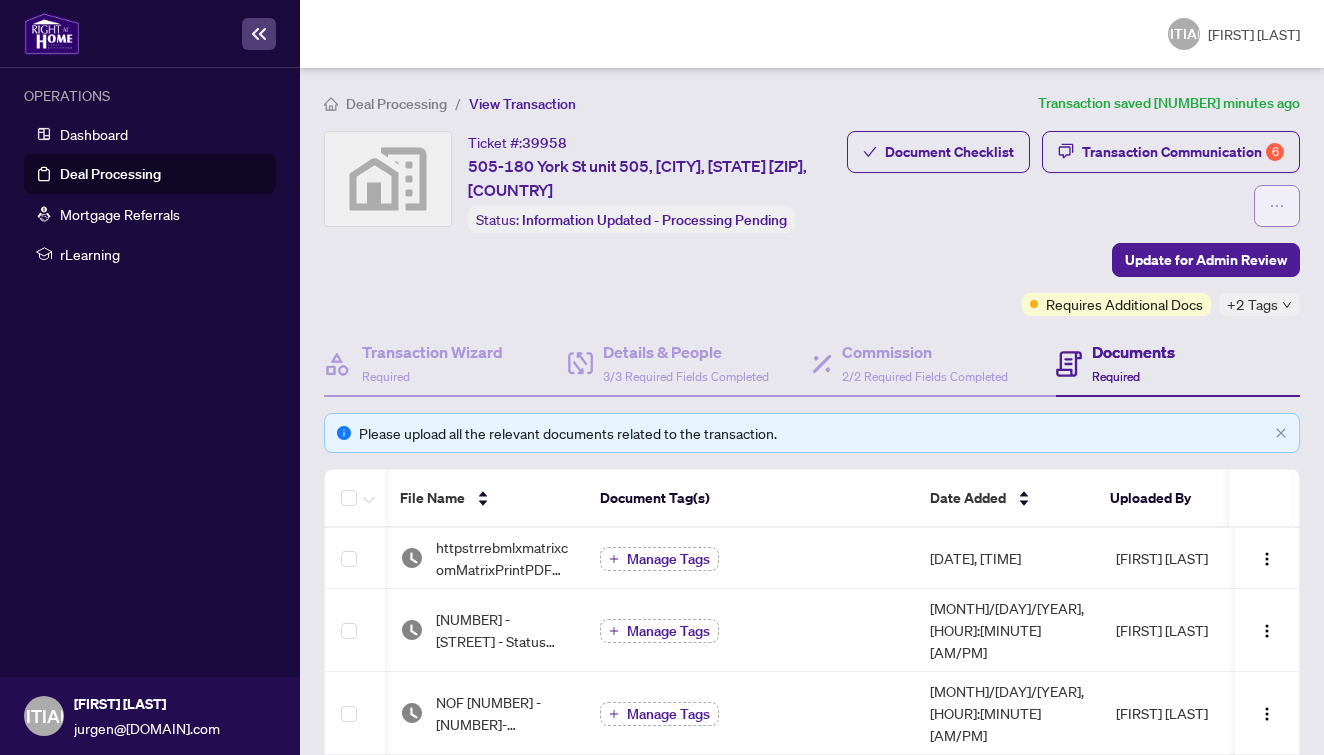 click at bounding box center (1277, 206) 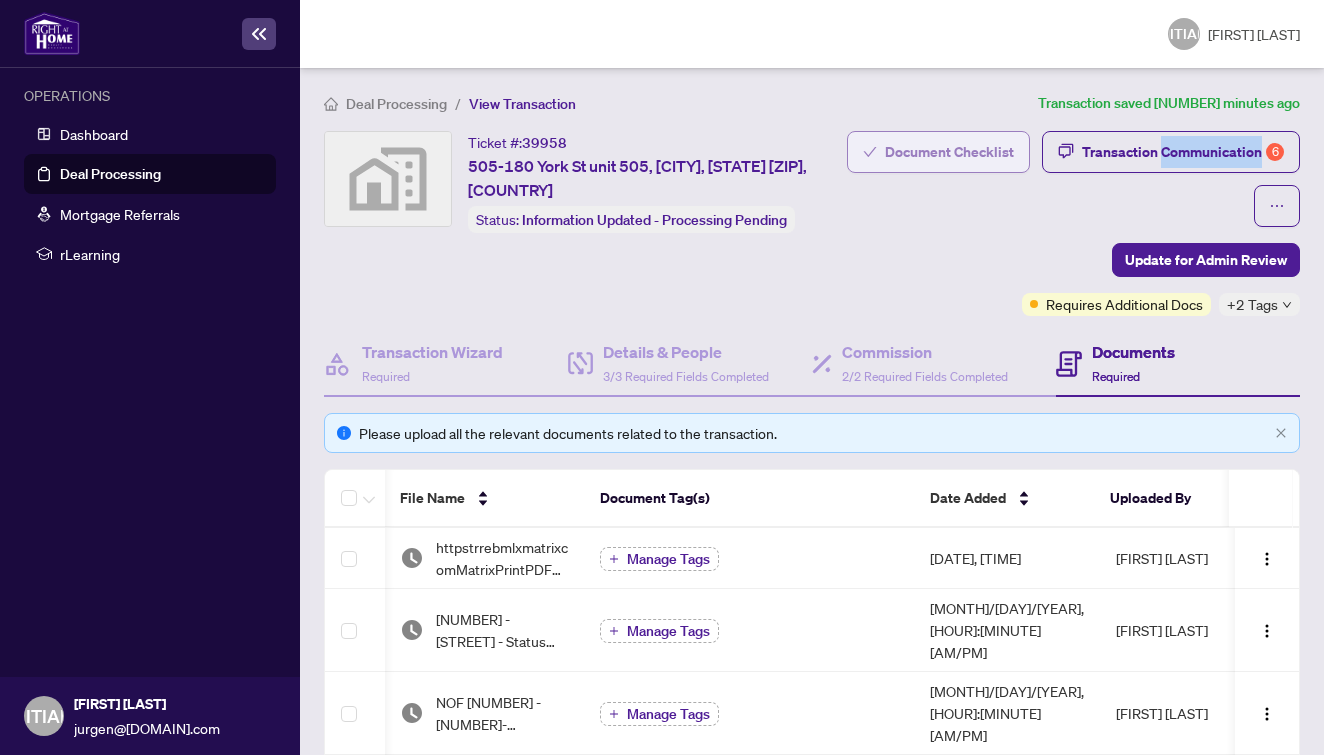 click on "Document Checklist" at bounding box center (949, 152) 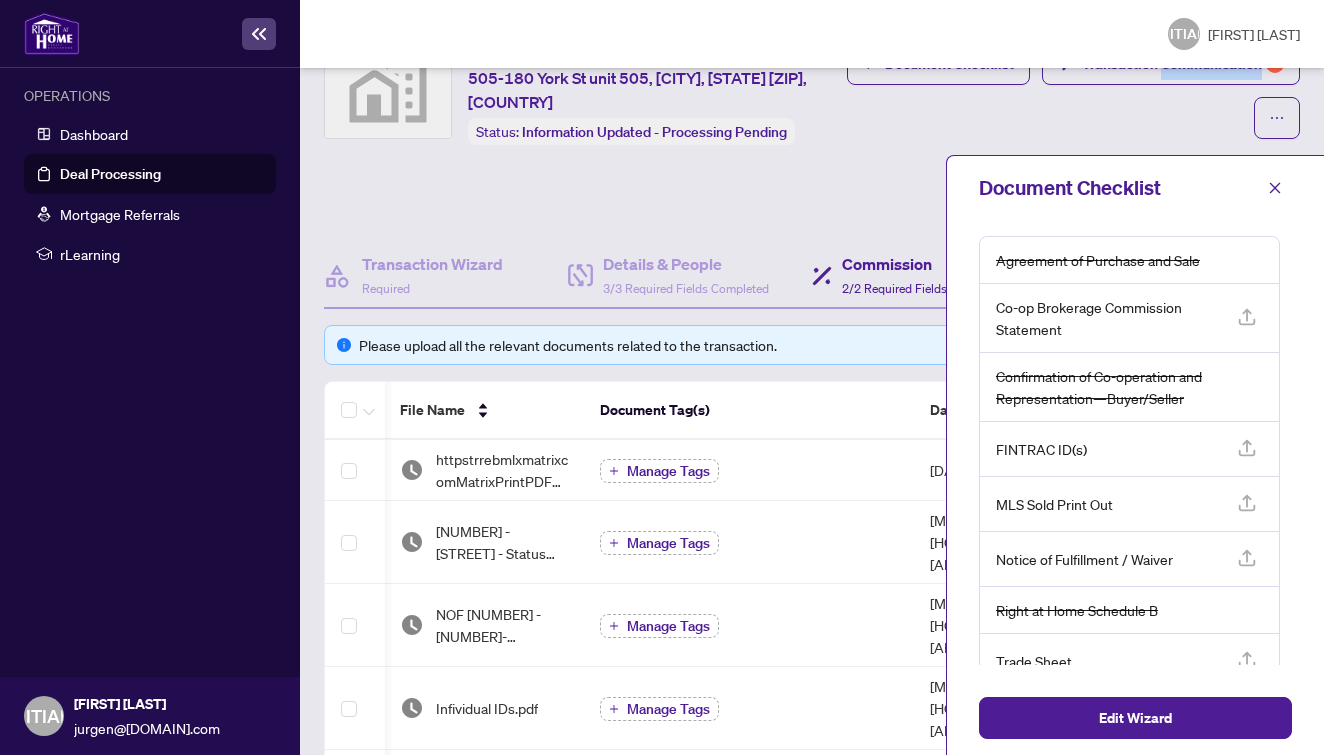 scroll, scrollTop: 90, scrollLeft: 0, axis: vertical 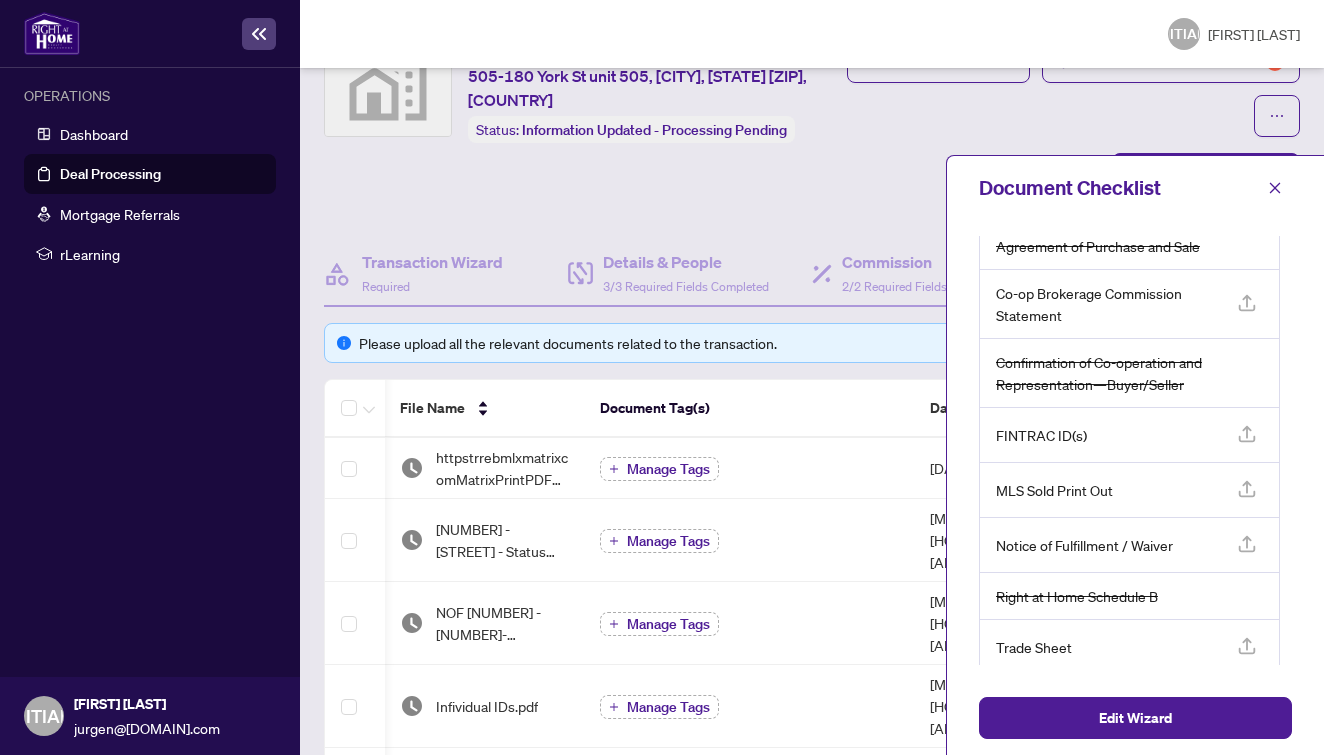 click on "Trade Sheet" at bounding box center [1098, 246] 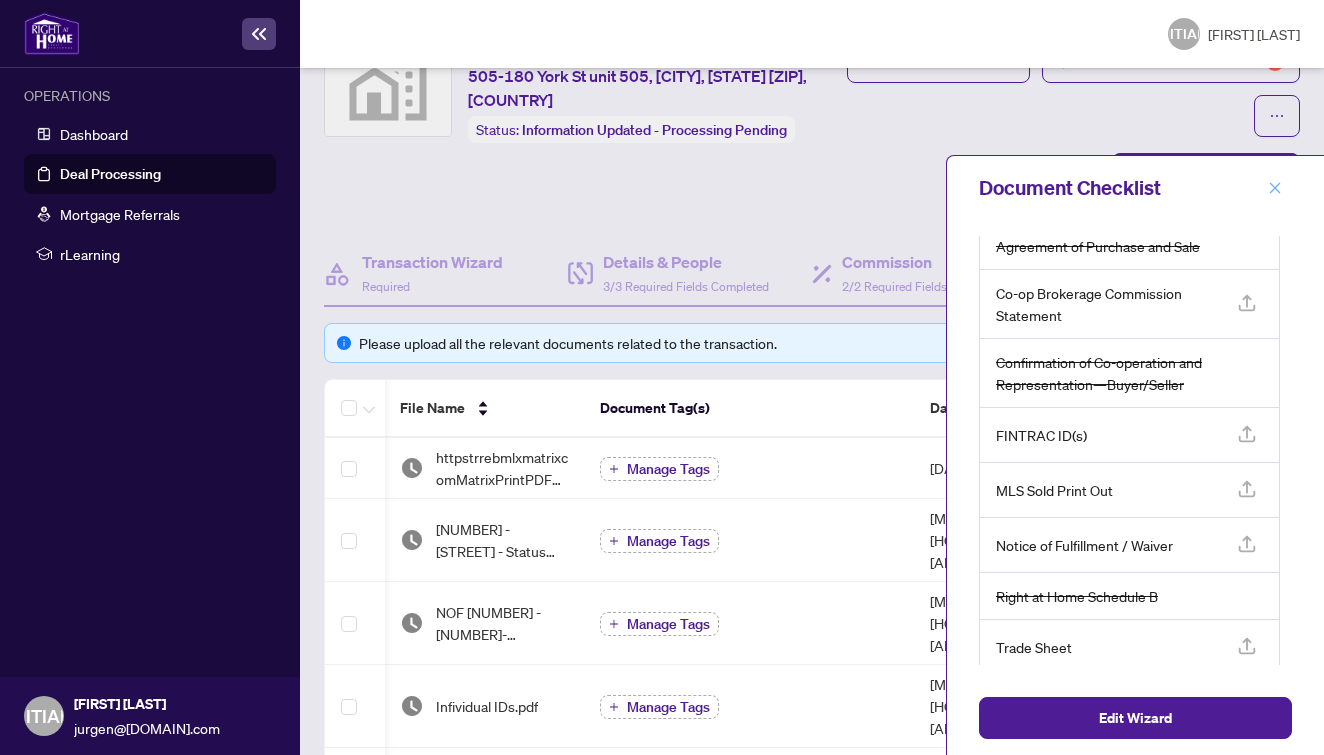 click at bounding box center [1275, 188] 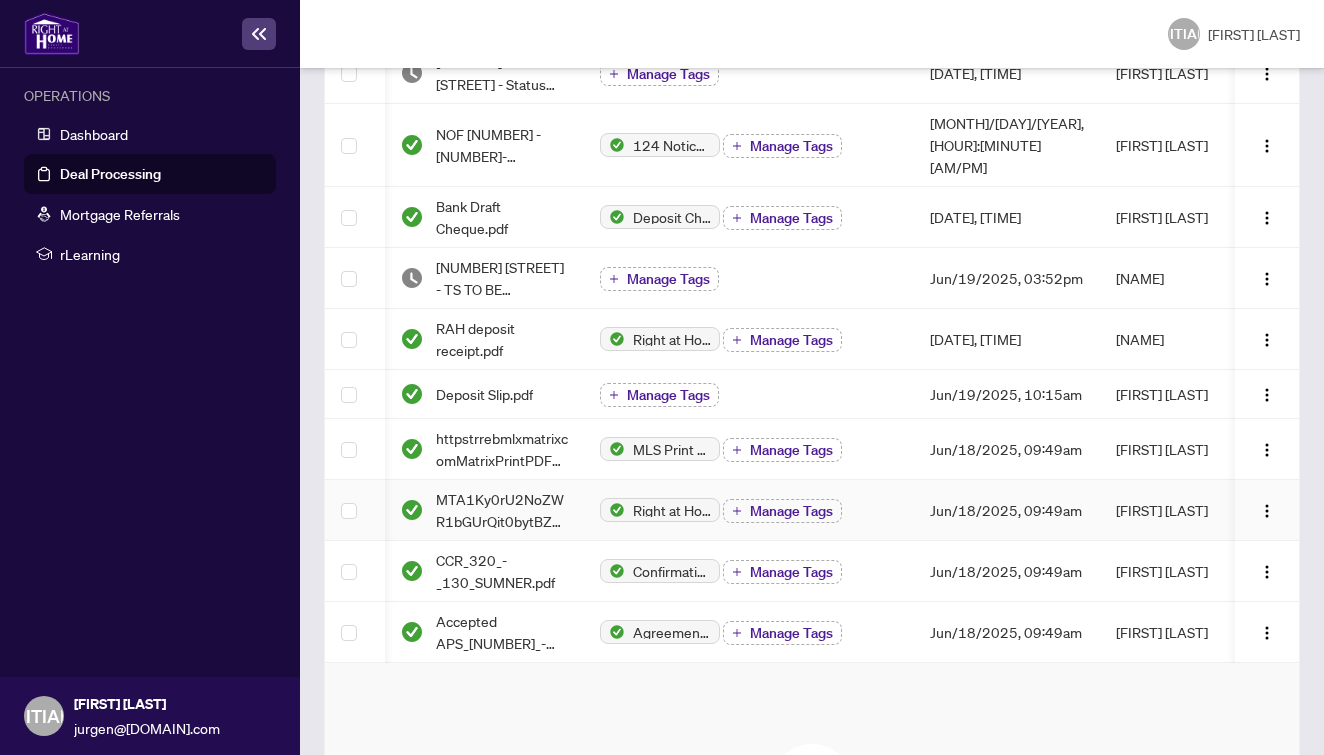 scroll, scrollTop: 855, scrollLeft: 0, axis: vertical 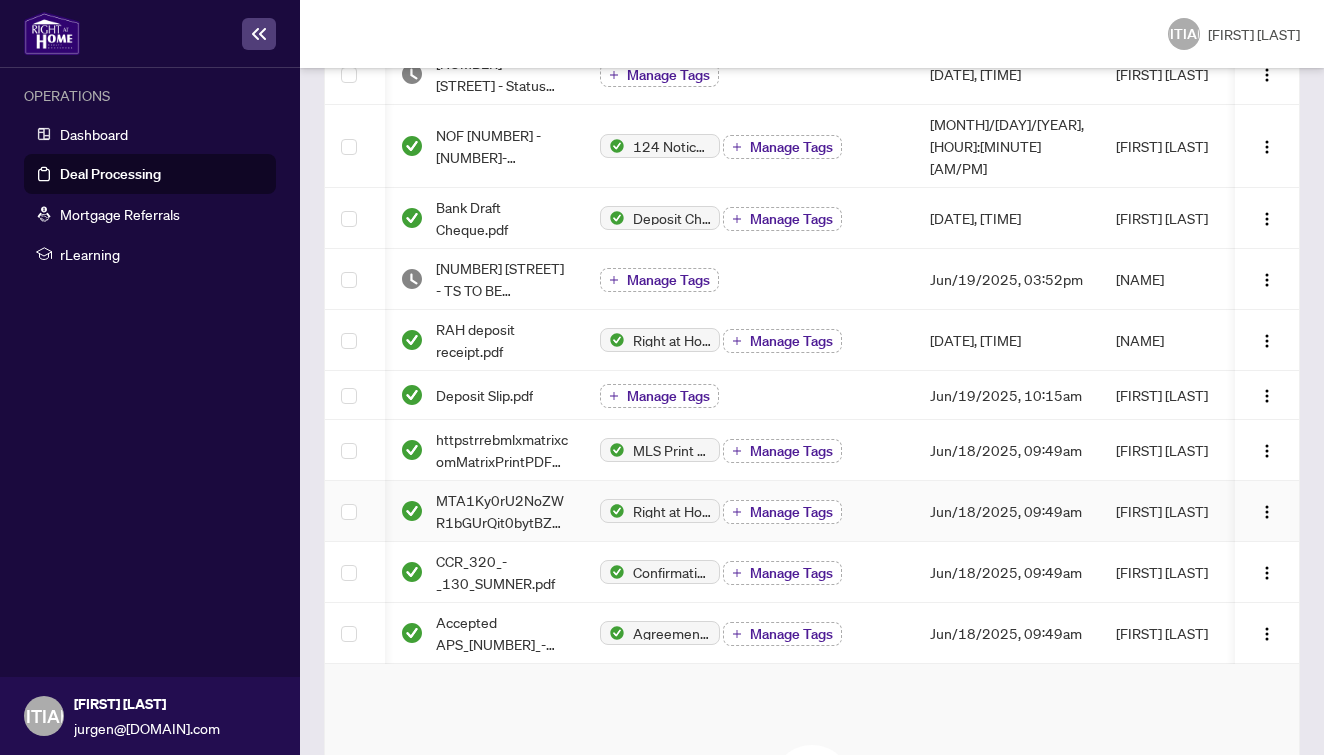click on "Manage Tags" at bounding box center [791, 512] 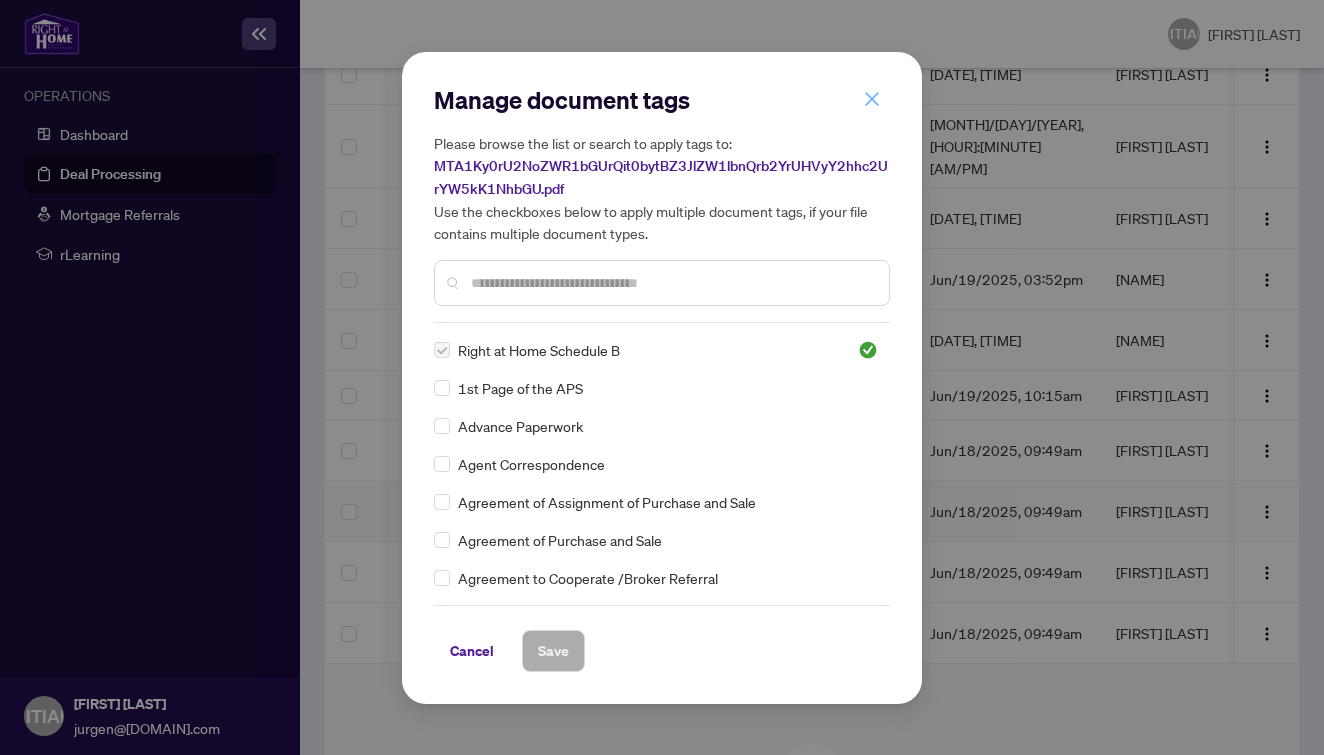 click at bounding box center (872, 99) 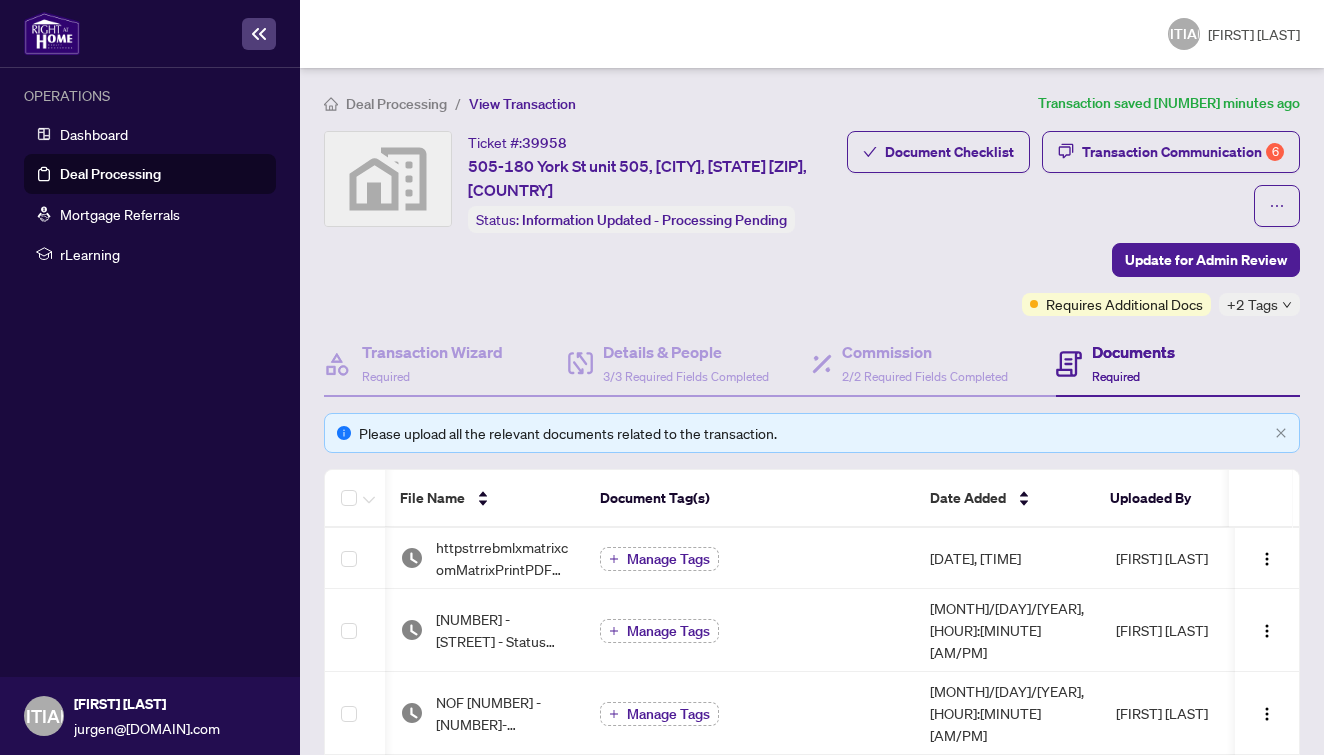 scroll, scrollTop: 0, scrollLeft: 0, axis: both 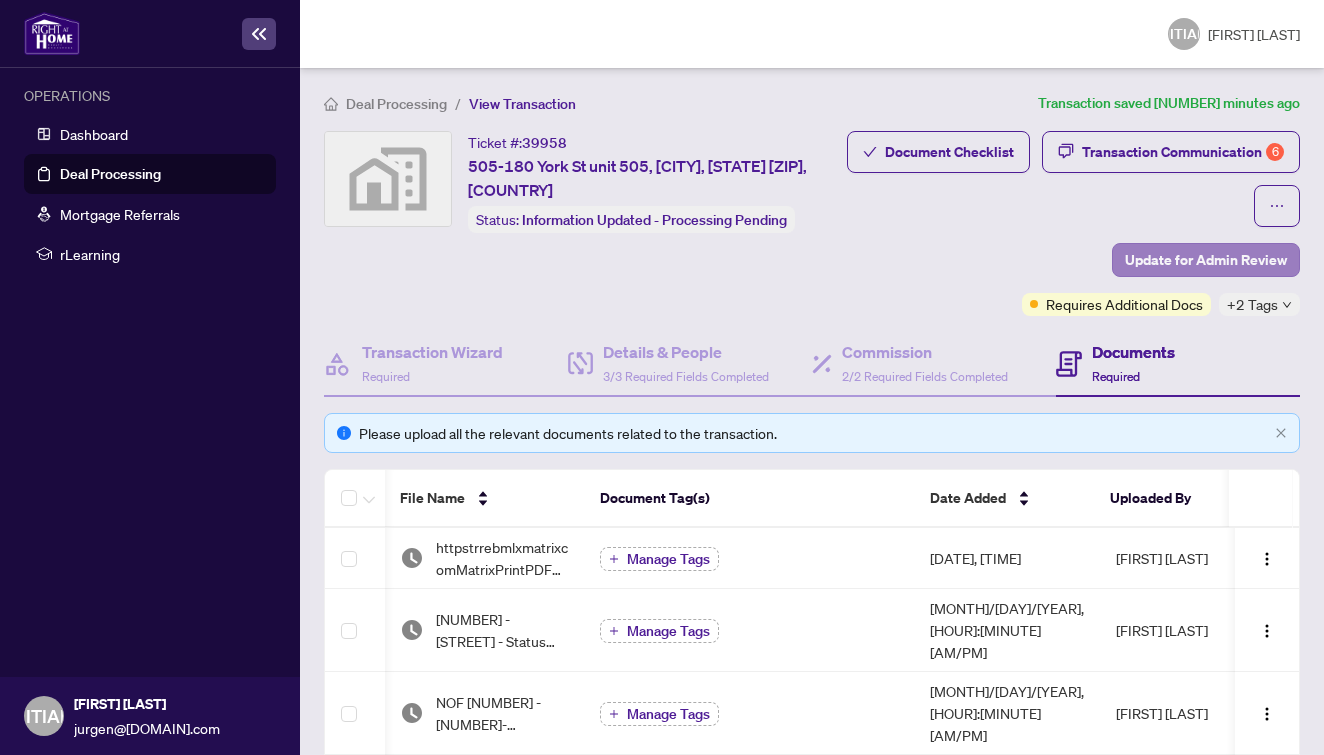 click on "Update for Admin Review" at bounding box center (1206, 260) 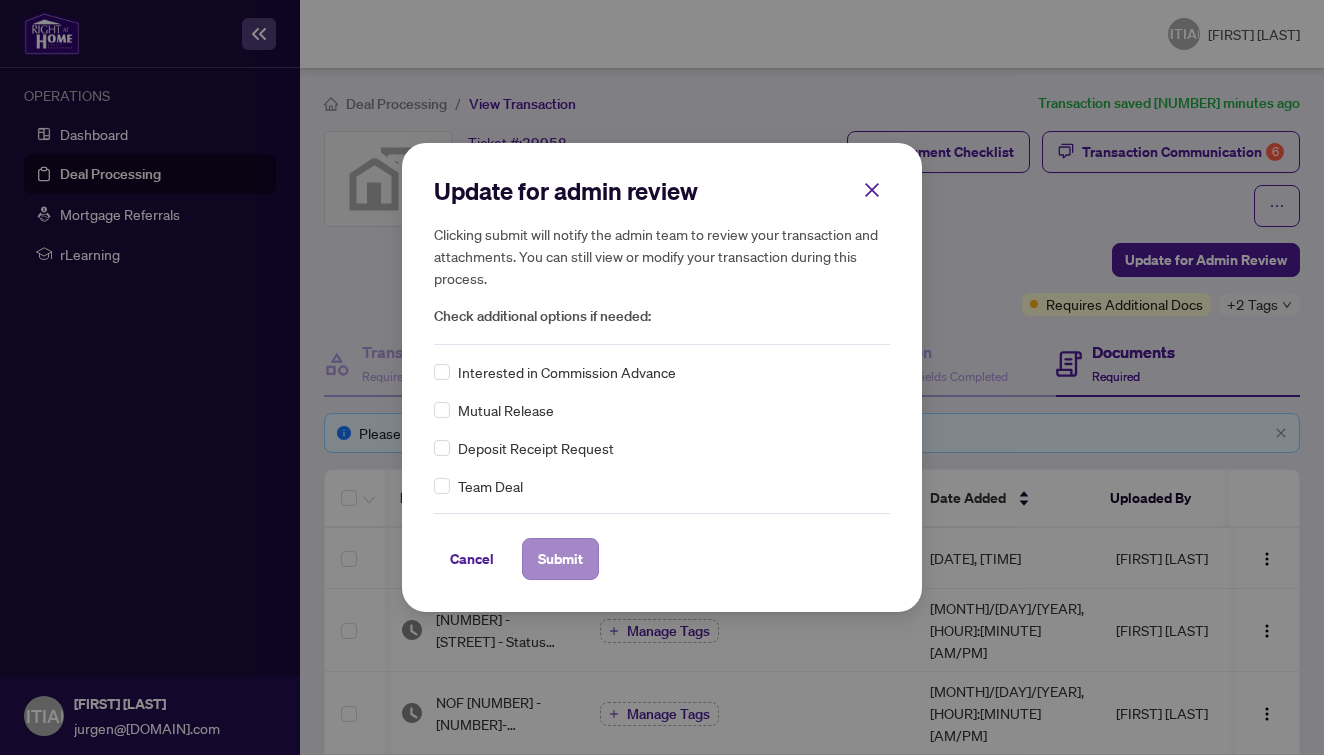 click on "Submit" at bounding box center (0, 0) 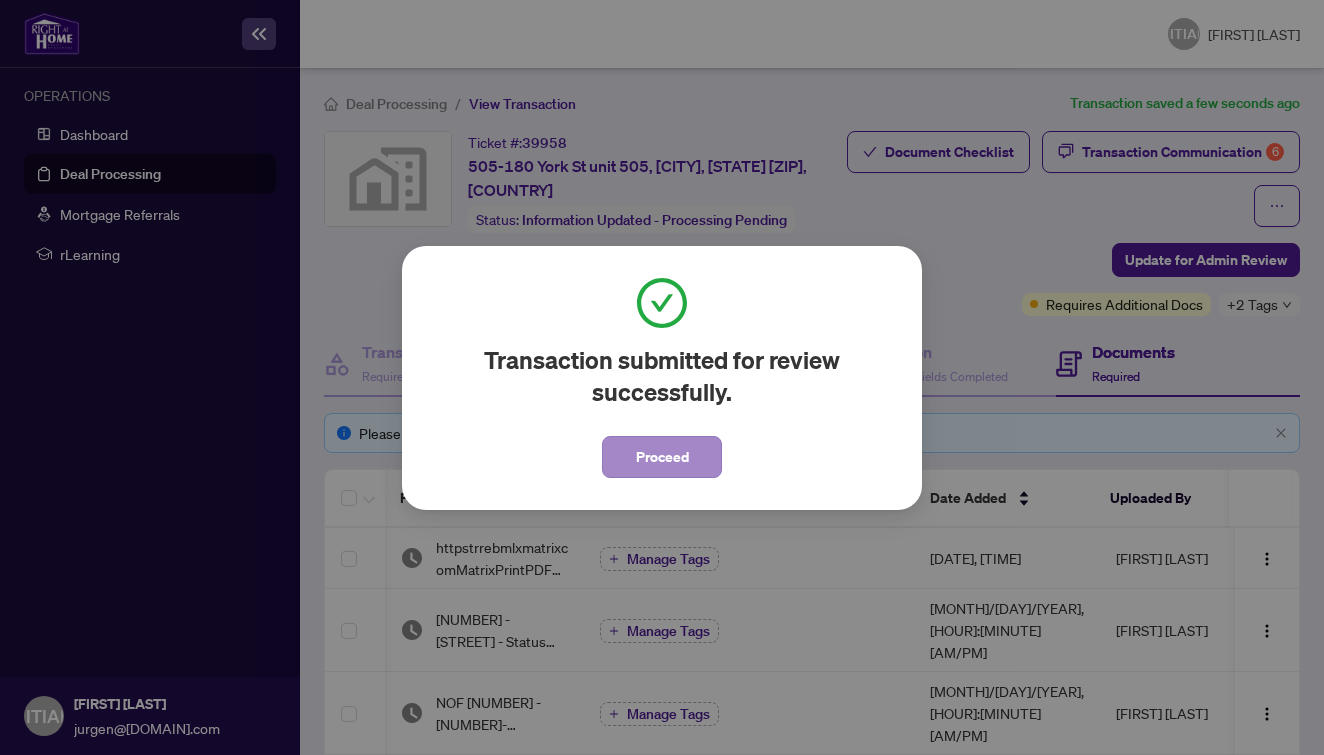click on "Proceed" at bounding box center [662, 457] 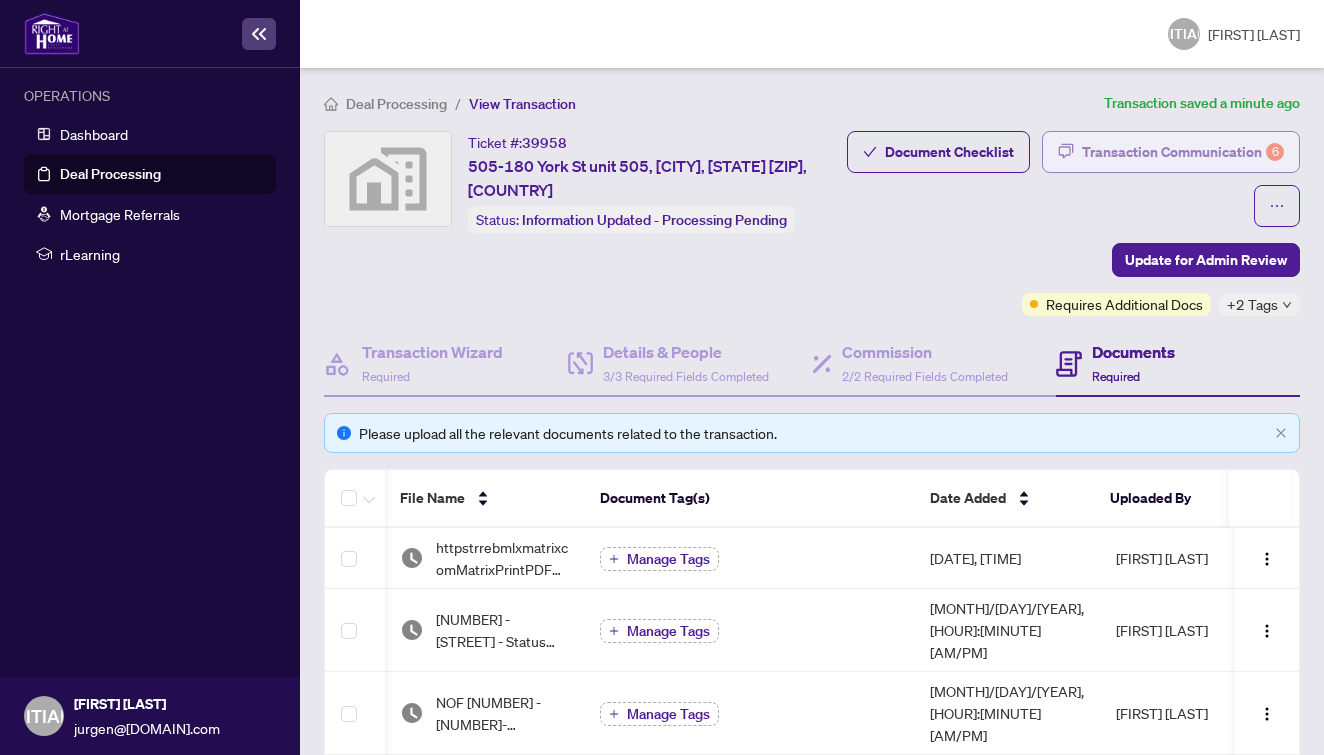 click on "Transaction Communication 6" at bounding box center [1183, 152] 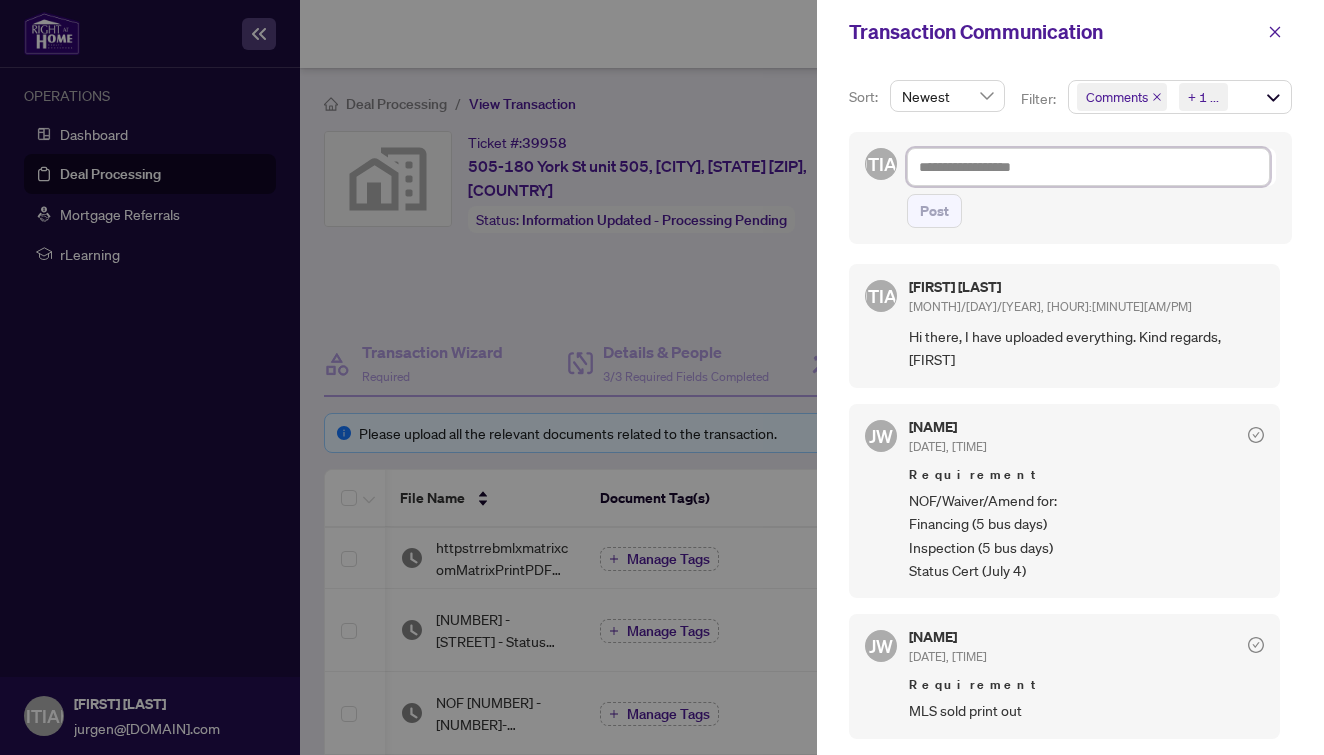 click at bounding box center [1088, 167] 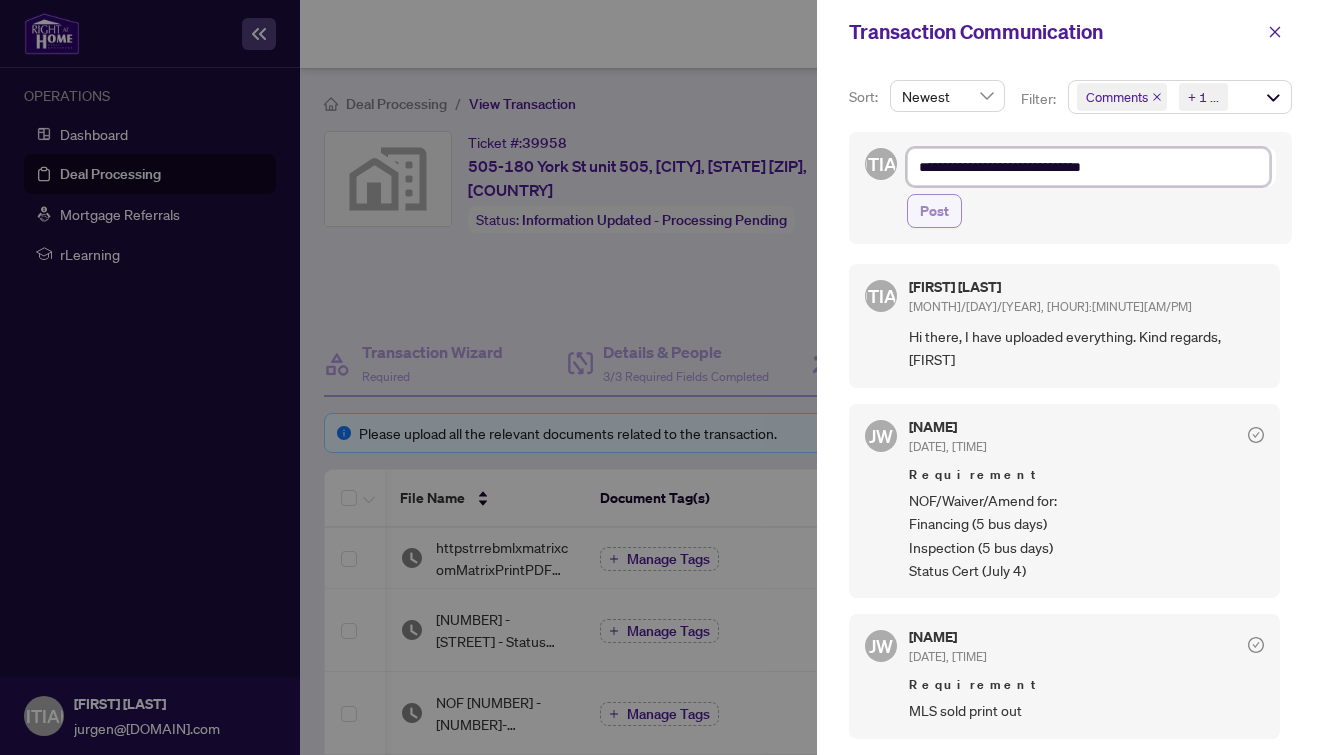 type on "**********" 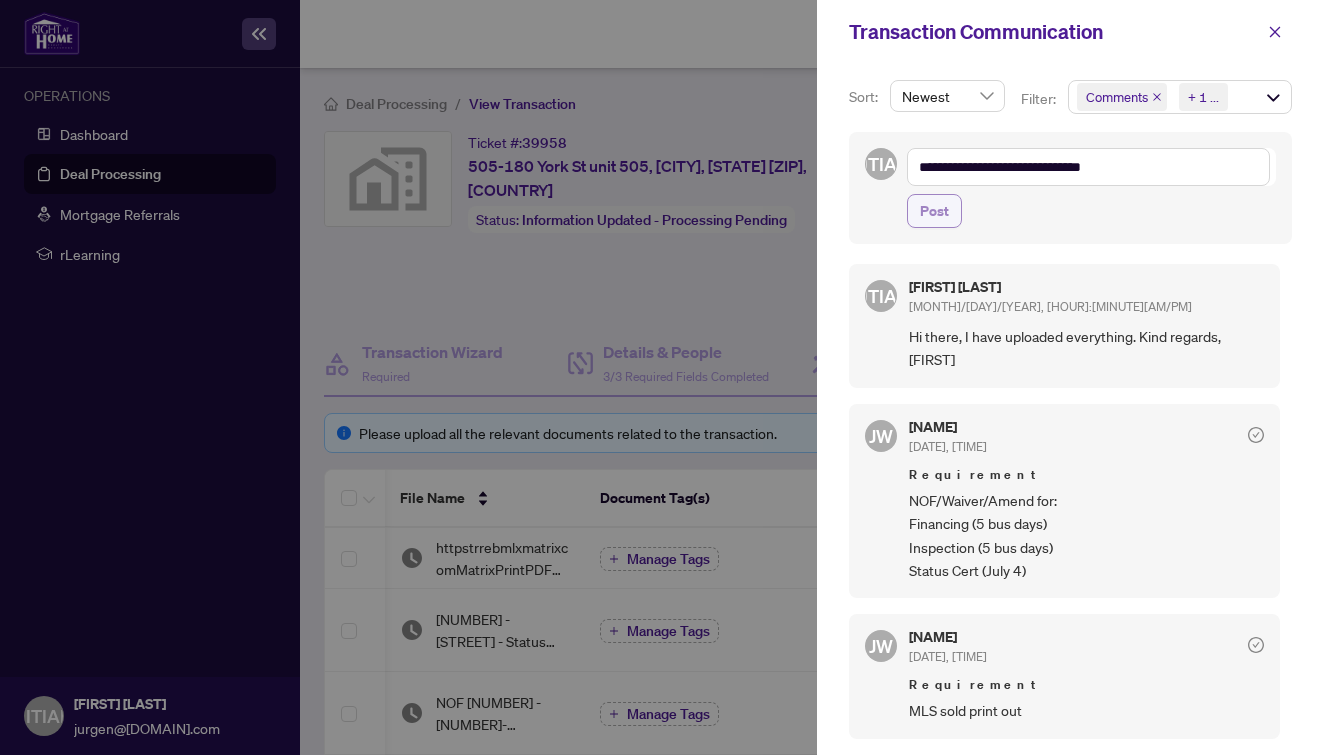 click on "Post" at bounding box center (934, 211) 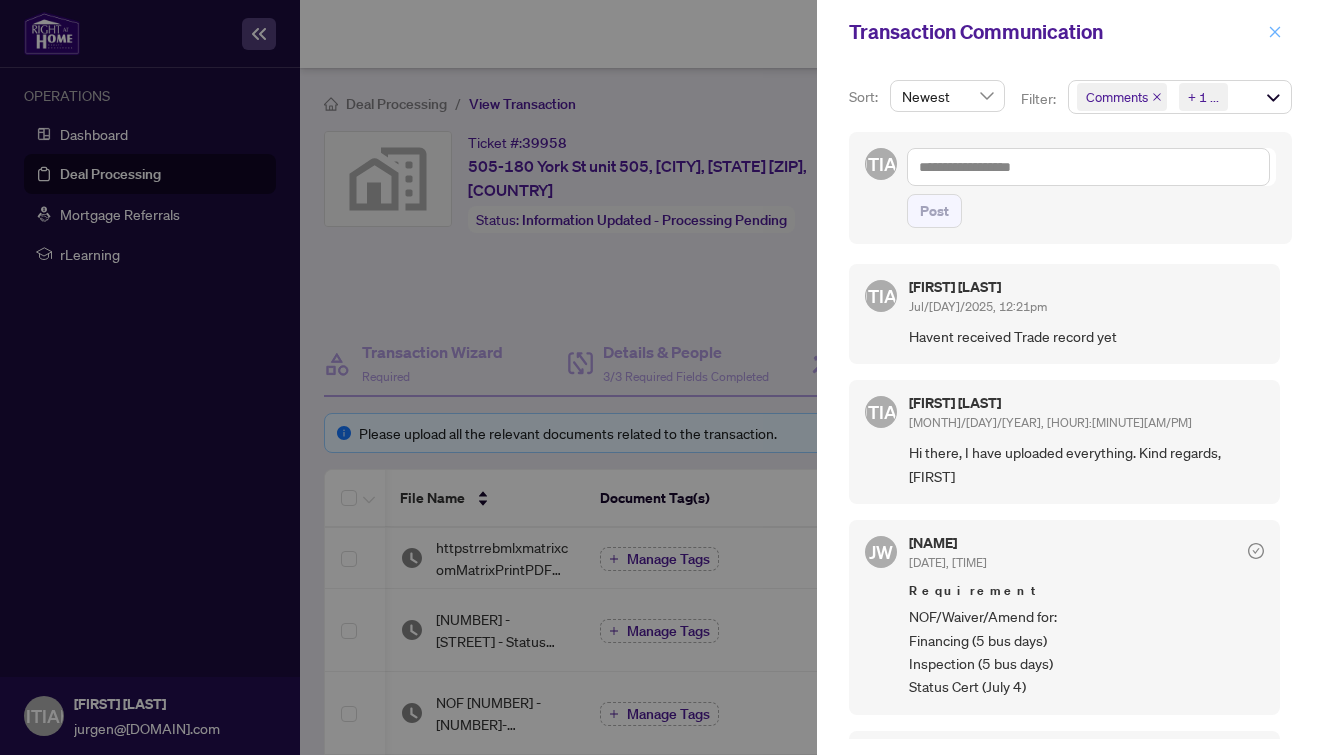 click at bounding box center (1275, 31) 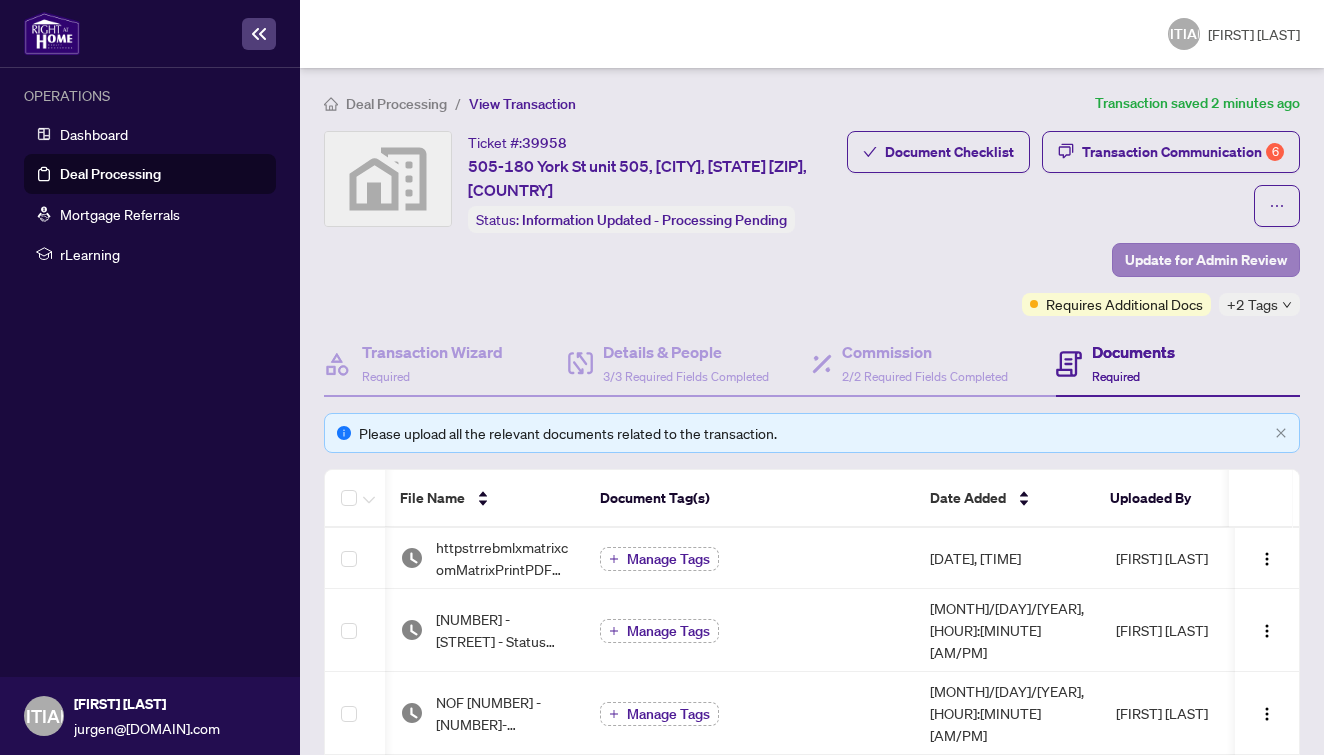 click on "Update for Admin Review" at bounding box center [1206, 260] 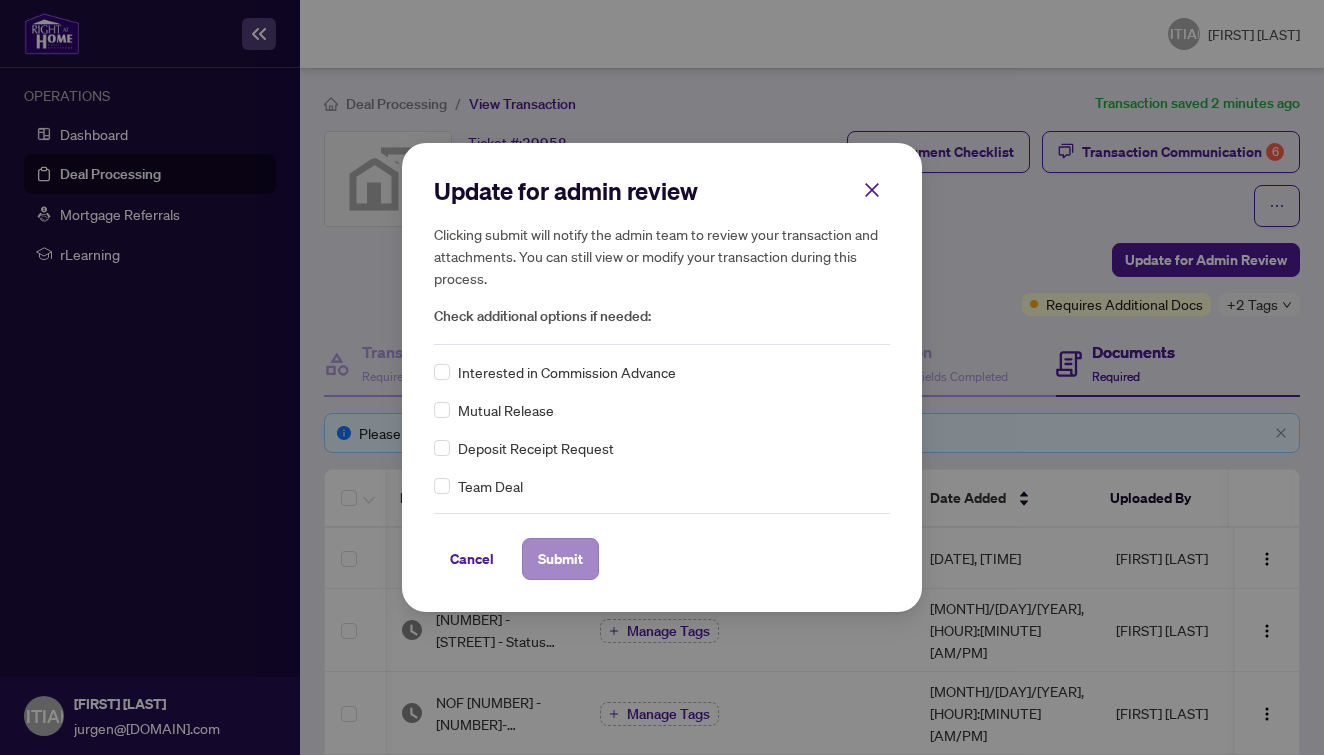 click on "Submit" at bounding box center (0, 0) 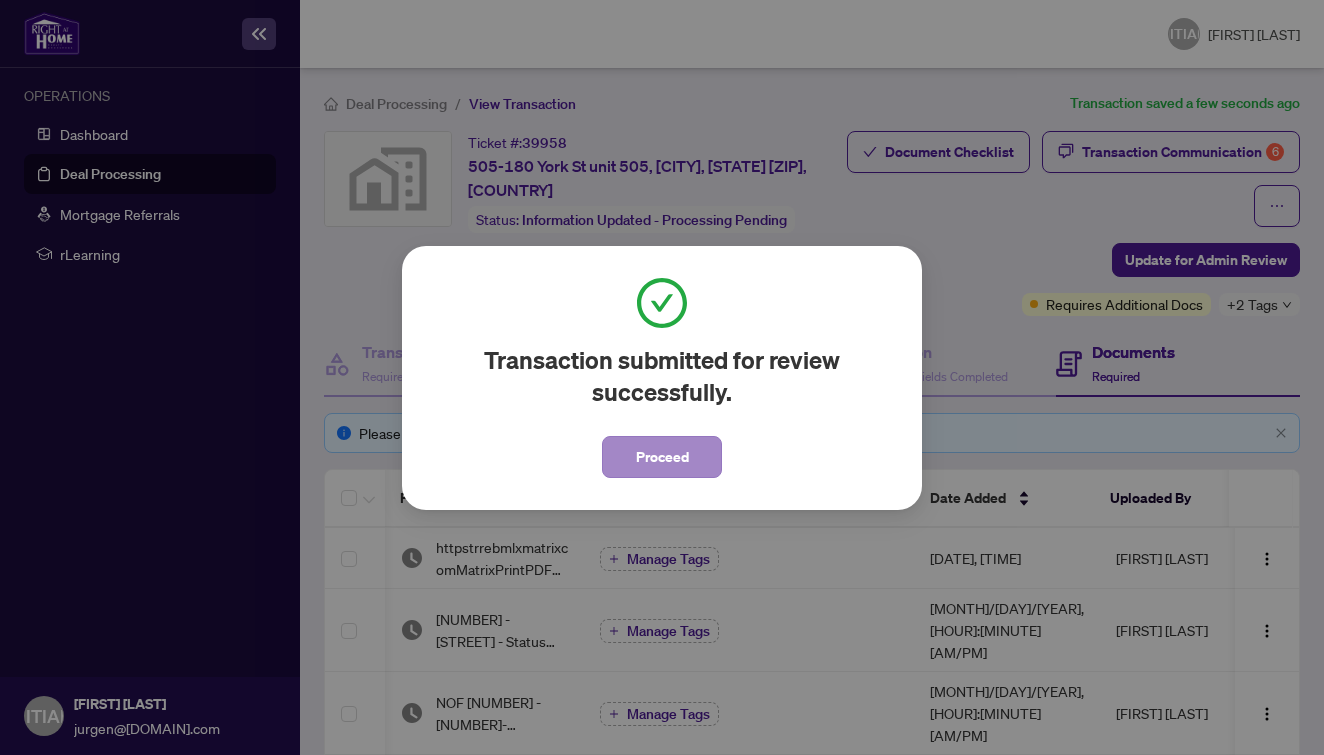 click on "Proceed" at bounding box center [662, 457] 